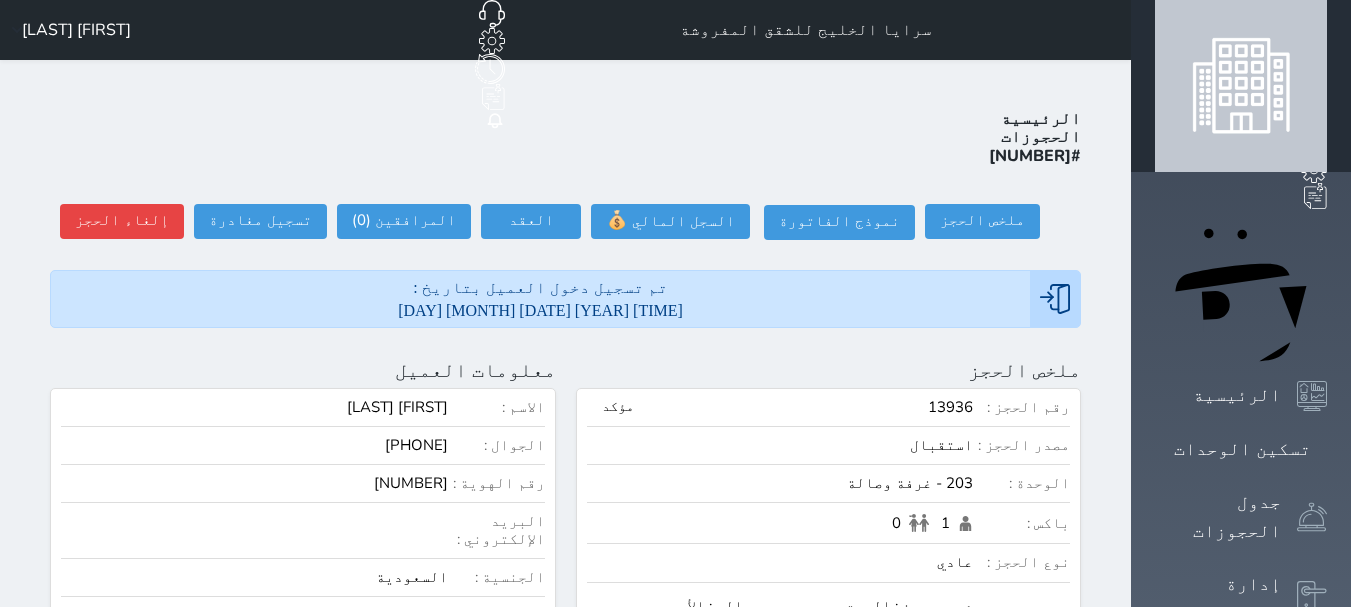 click on "تسكين الوحدات" at bounding box center (1242, 449) 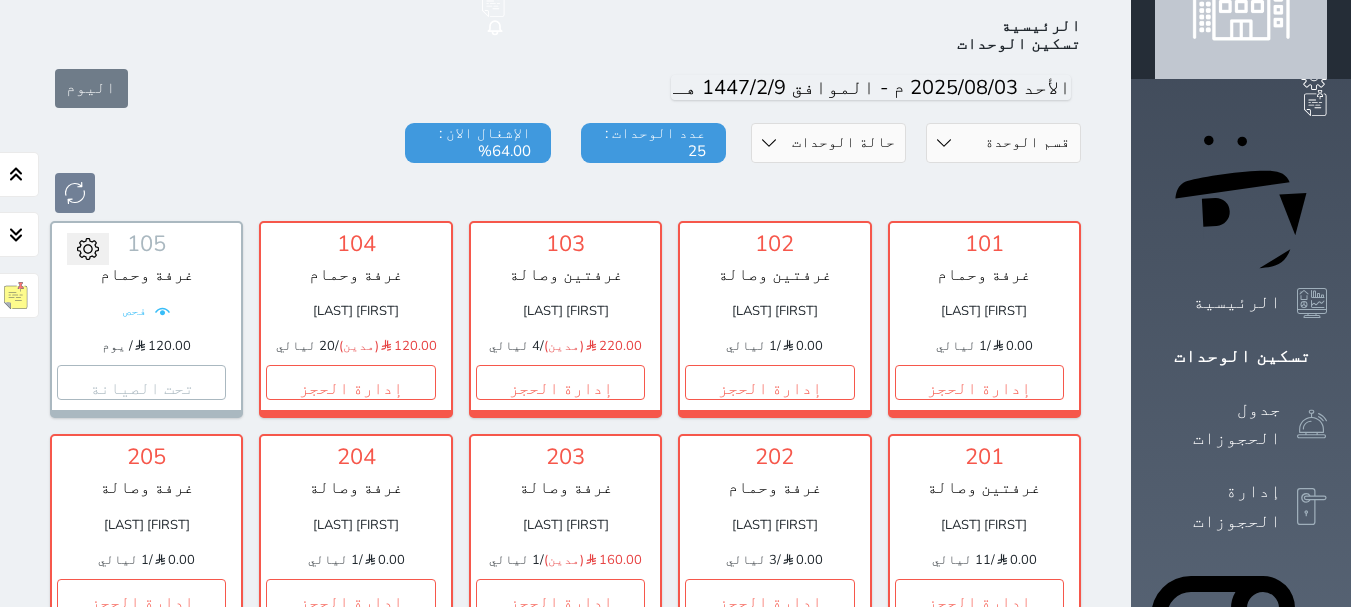 scroll, scrollTop: 624, scrollLeft: 0, axis: vertical 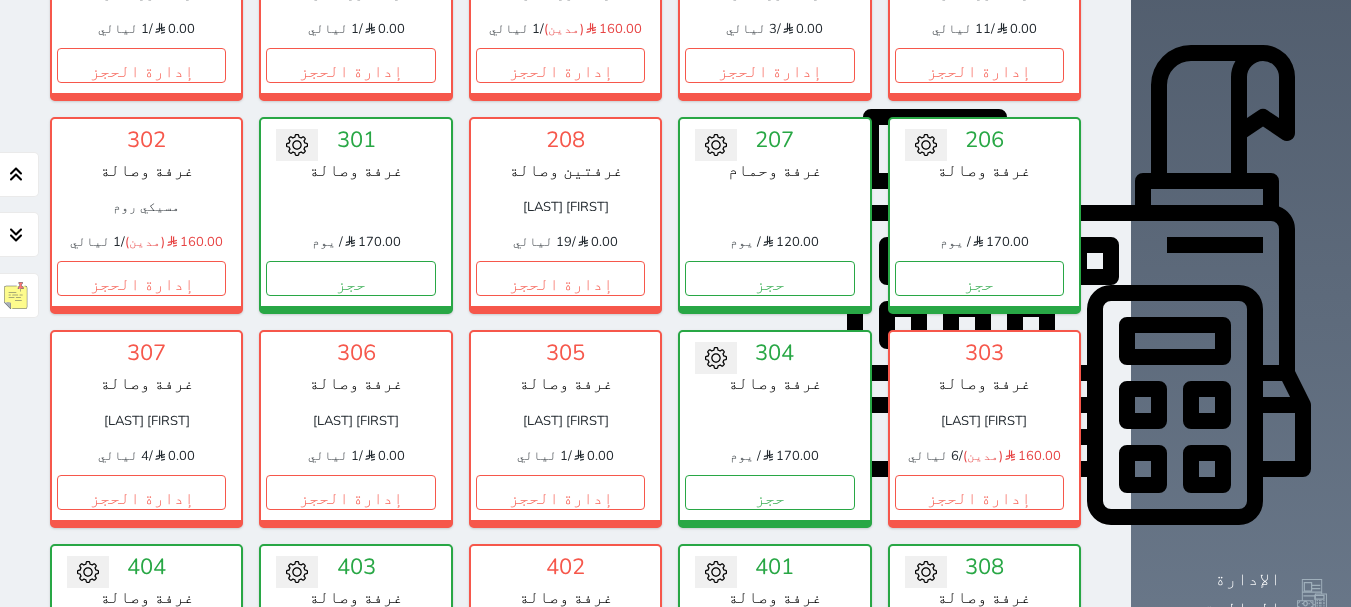 click at bounding box center (355, 634) 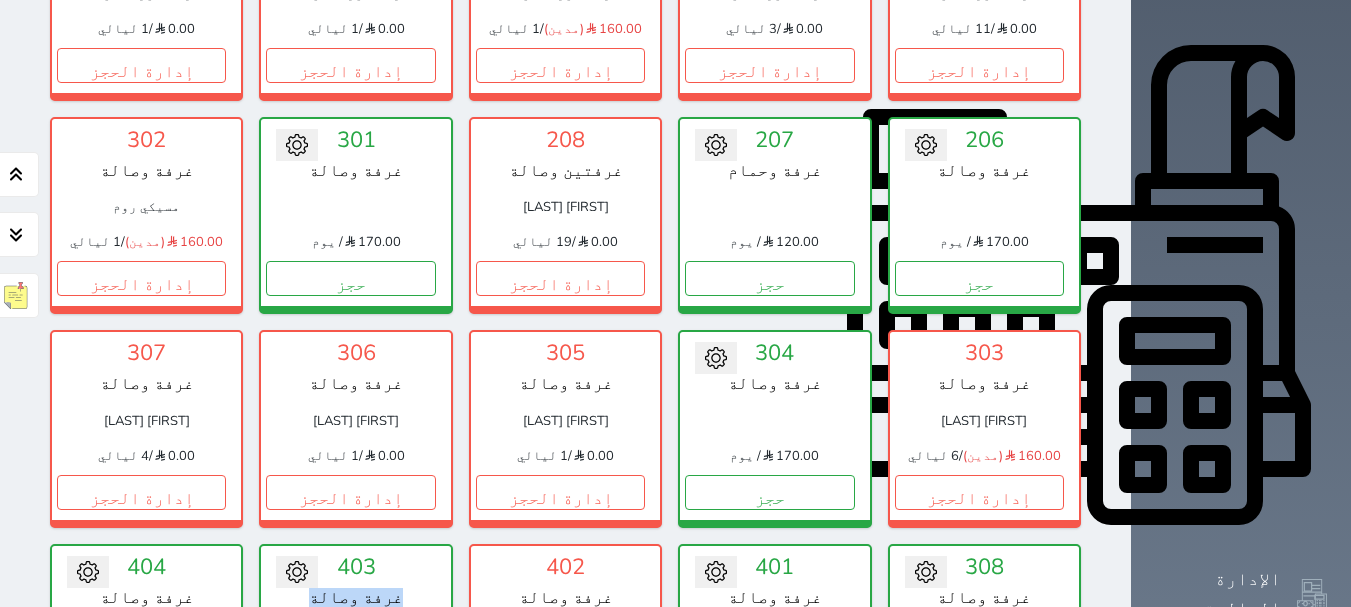 click on "الرئيسية   تسكين الوحدات       اليوم   قسم الوحدة   غرفتين وصالة غرفة وصالة غرفة وحمام   حالة الوحدات متاح تحت التنظيف تحت الصيانة سجل دخول  لم يتم تسجيل الدخول   عدد الوحدات : 25   الإشغال الان : 64.00%                             101   غرفة وحمام
[FIRST] [LAST]
0.00
/   1 ليالي           إدارة الحجز               تغيير الحالة الى صيانة                   التاريخ المتوقع للانتهاء       حفظ                   102   غرفتين وصالة
[FIRST] [LAST]
0.00
/   1 ليالي           إدارة الحجز               تغيير الحالة الى صيانة                   التاريخ المتوقع للانتهاء" at bounding box center (565, 325) 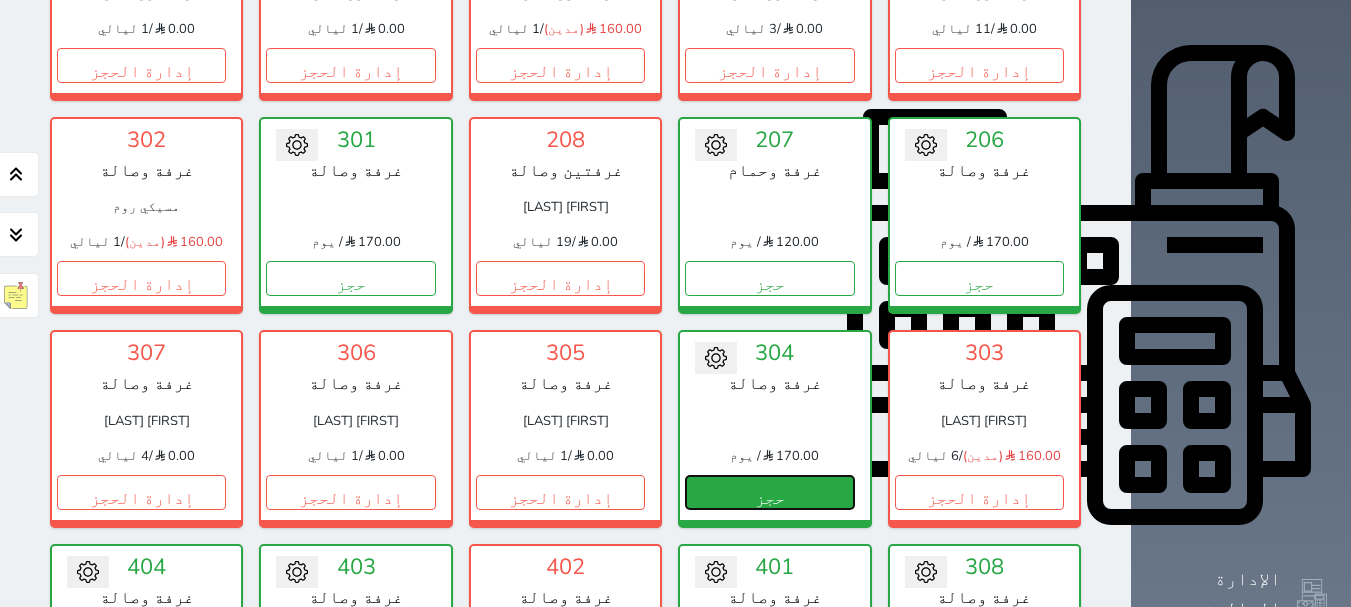 click on "حجز" at bounding box center (769, 492) 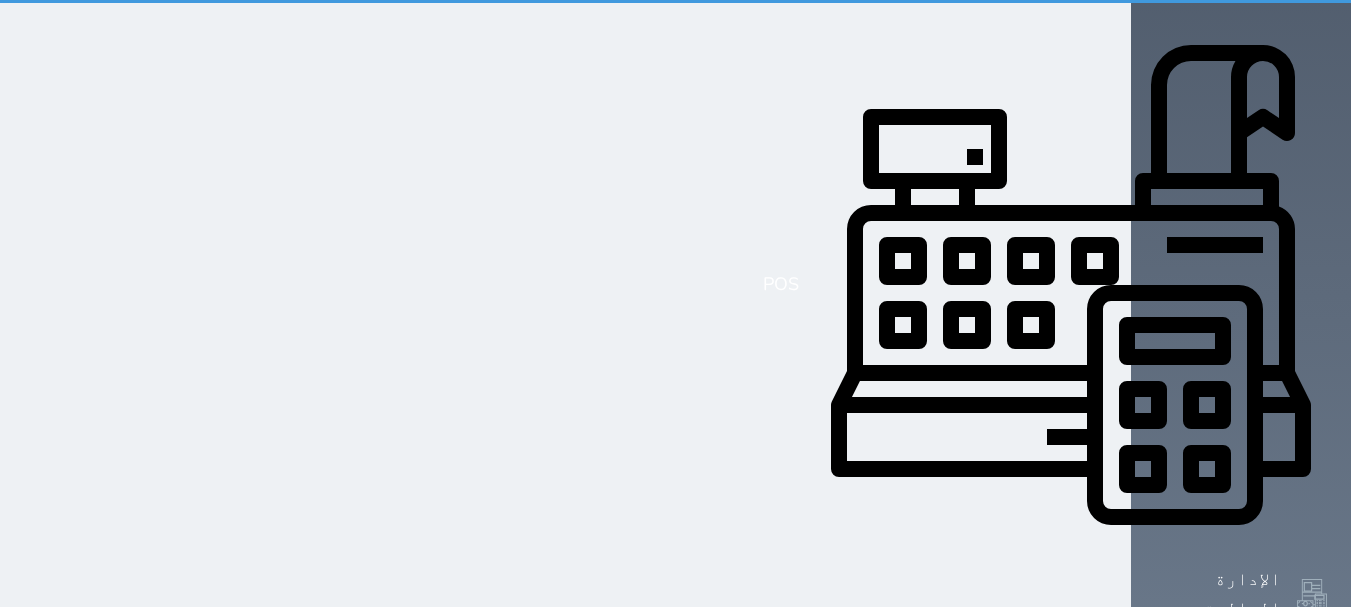 scroll, scrollTop: 137, scrollLeft: 0, axis: vertical 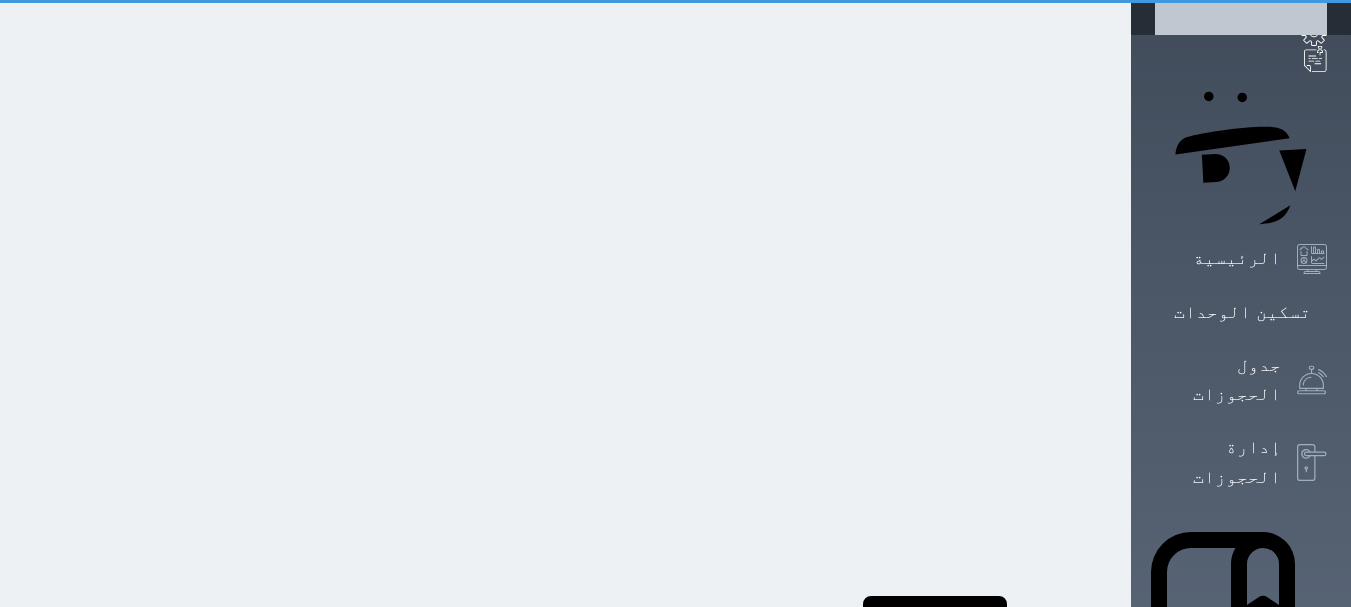 select on "1" 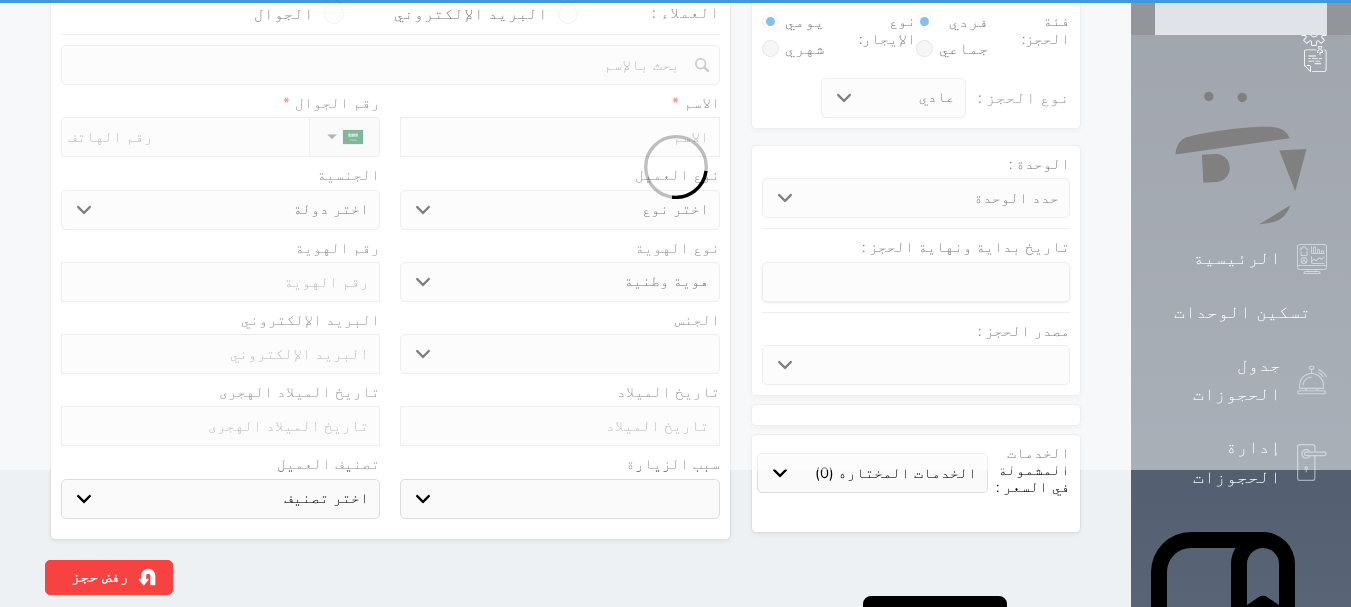 scroll, scrollTop: 0, scrollLeft: 0, axis: both 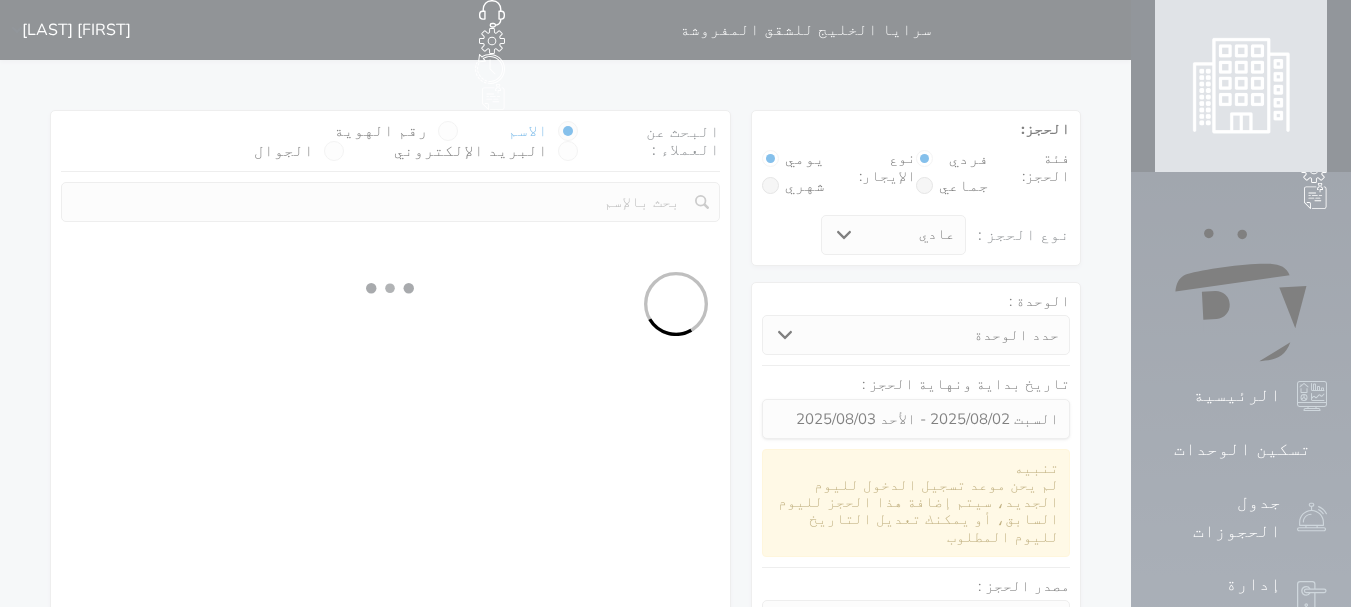 select 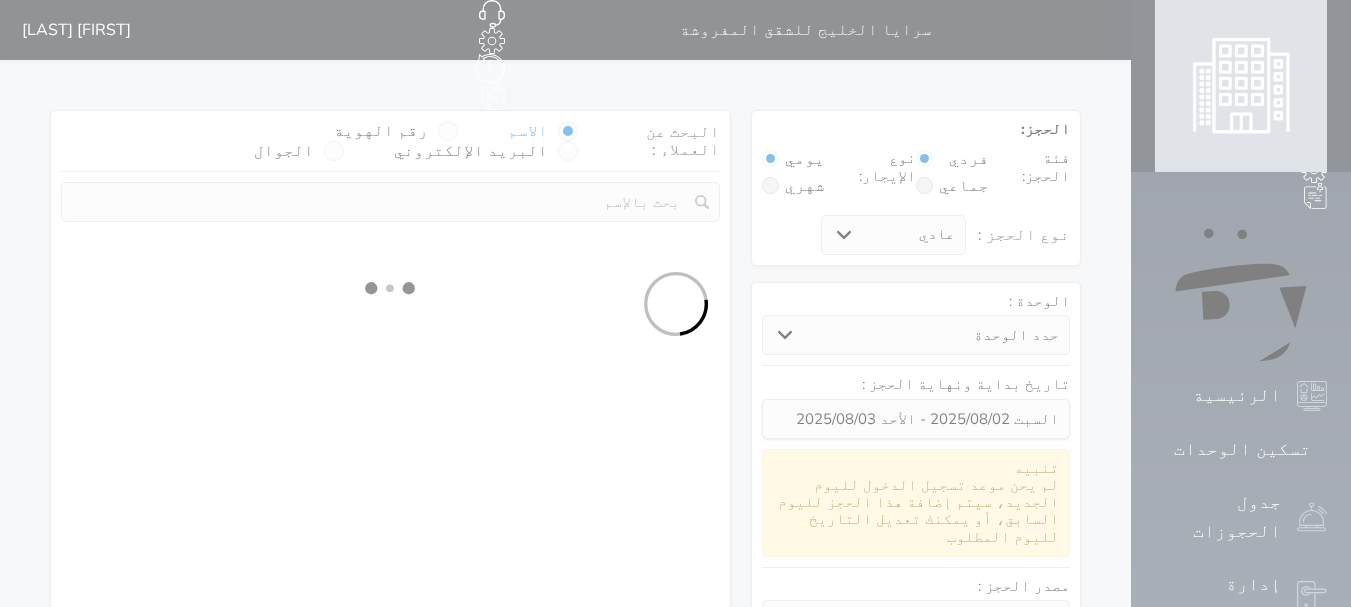 select on "1" 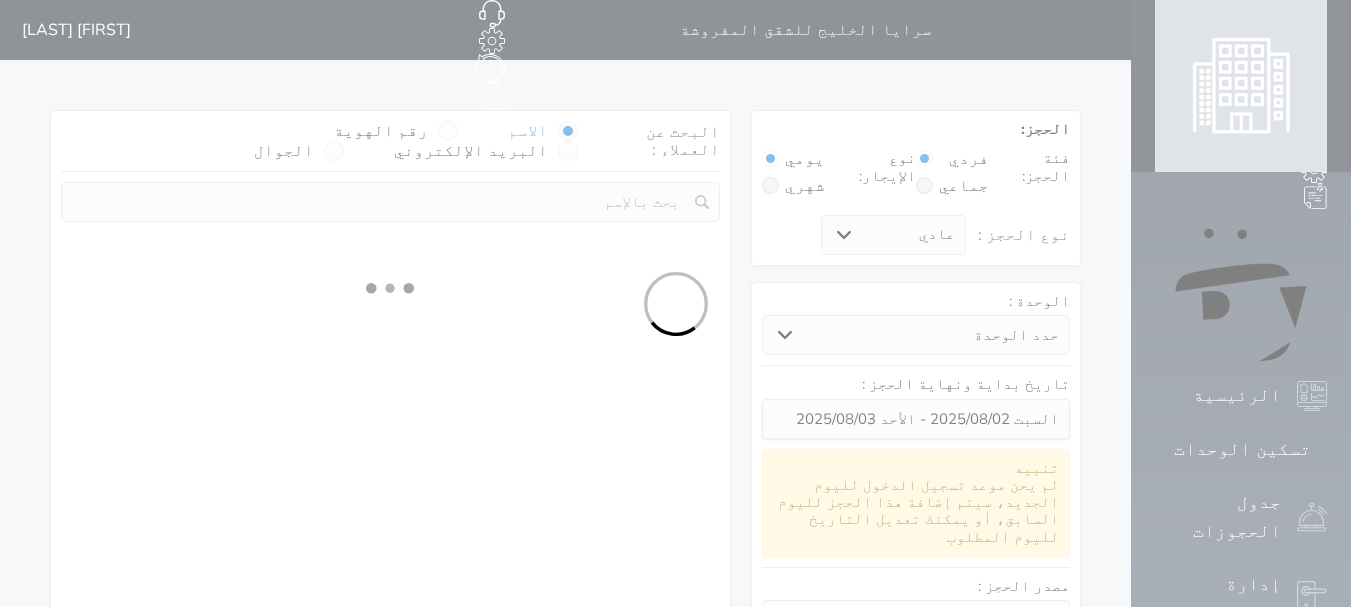 select on "113" 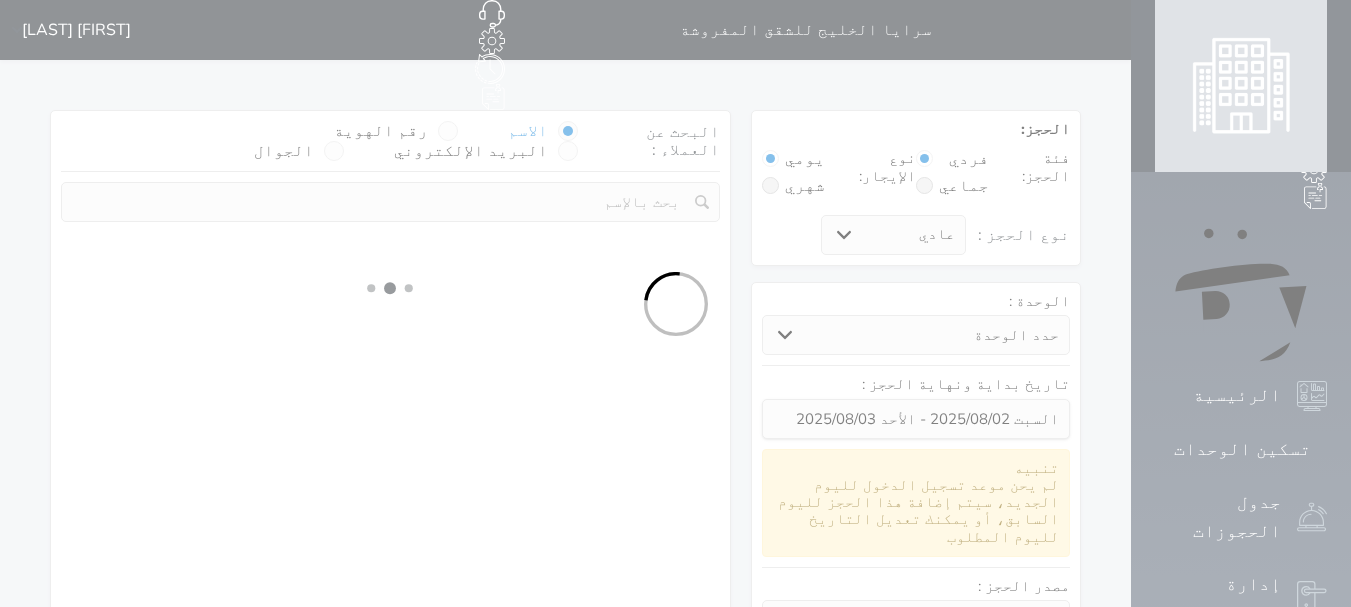 select on "1" 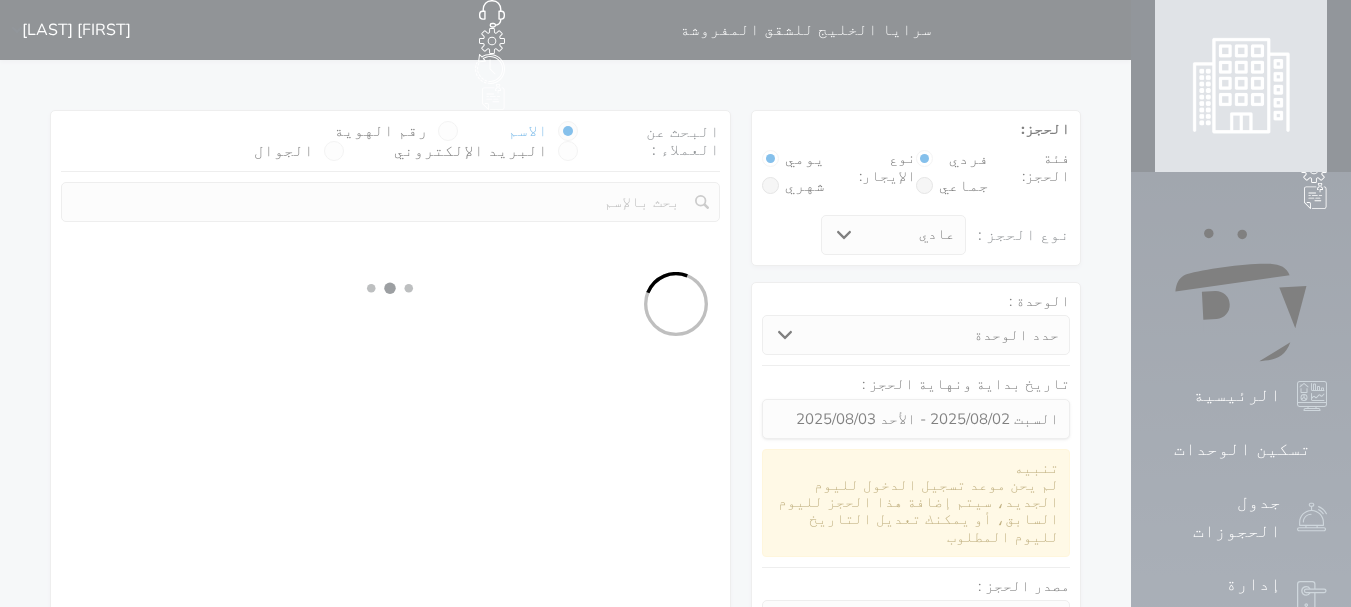 select 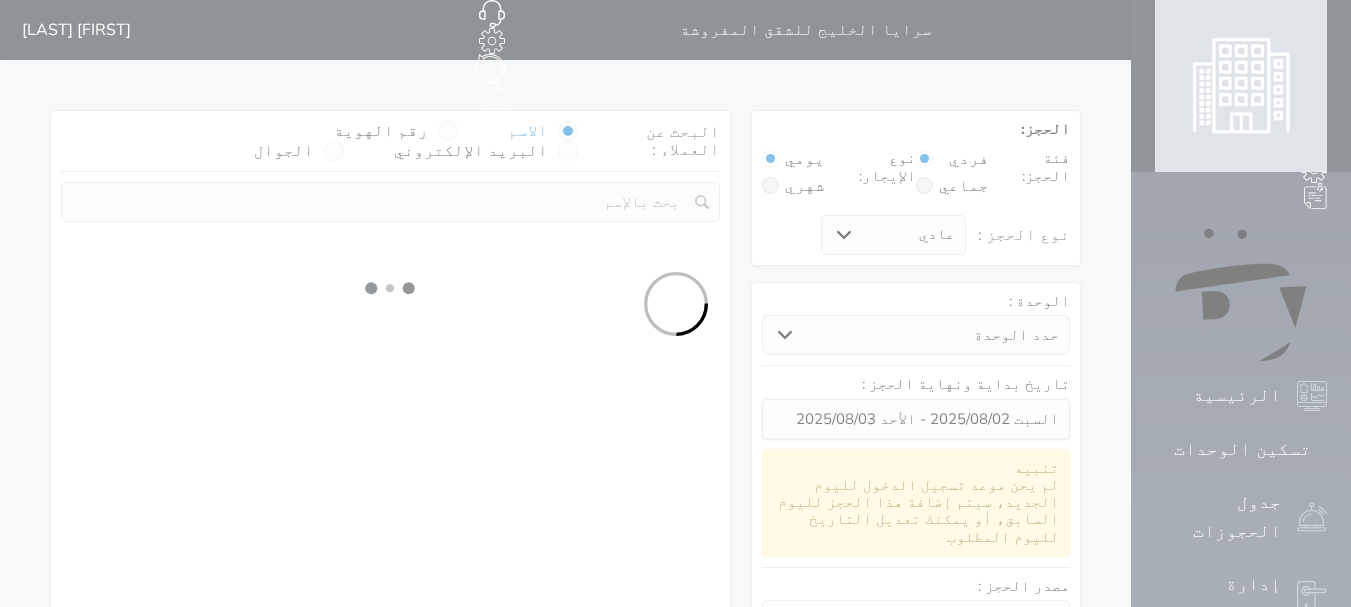 select on "7" 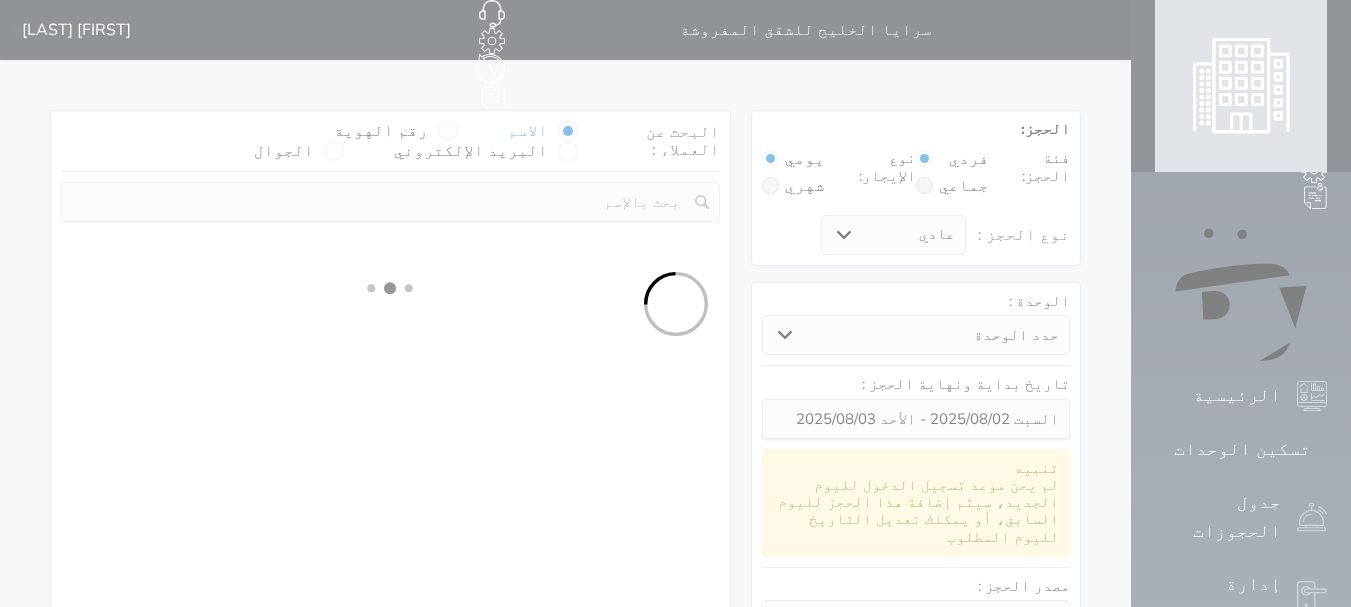 select 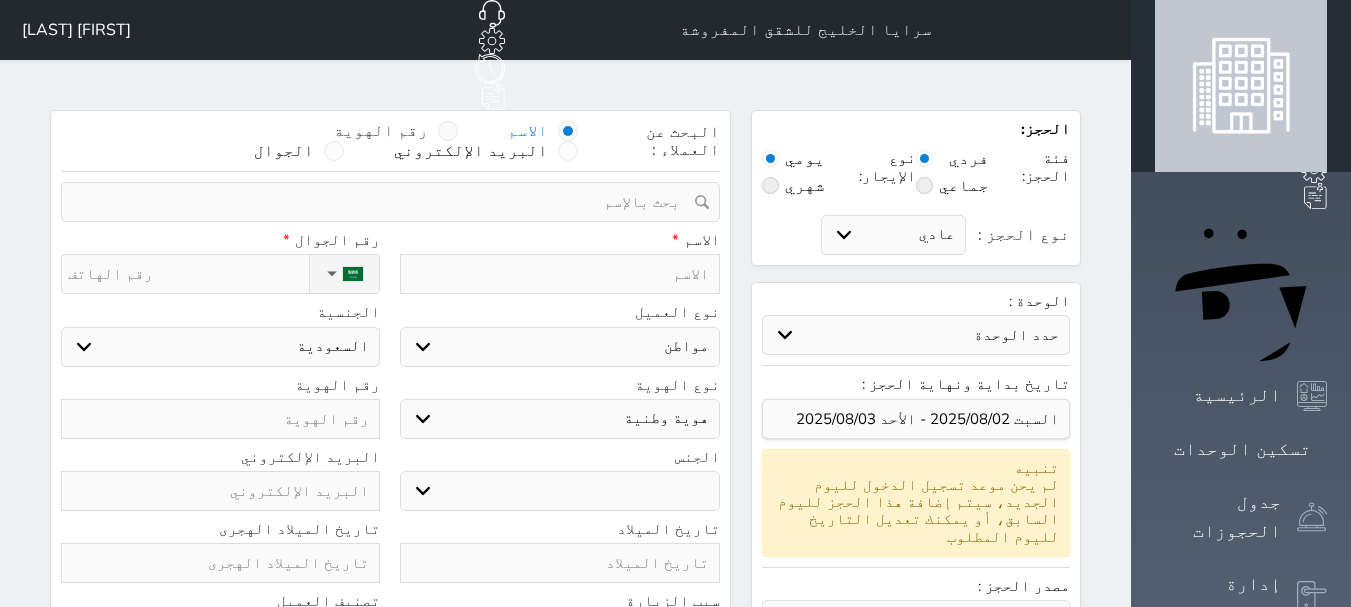 select 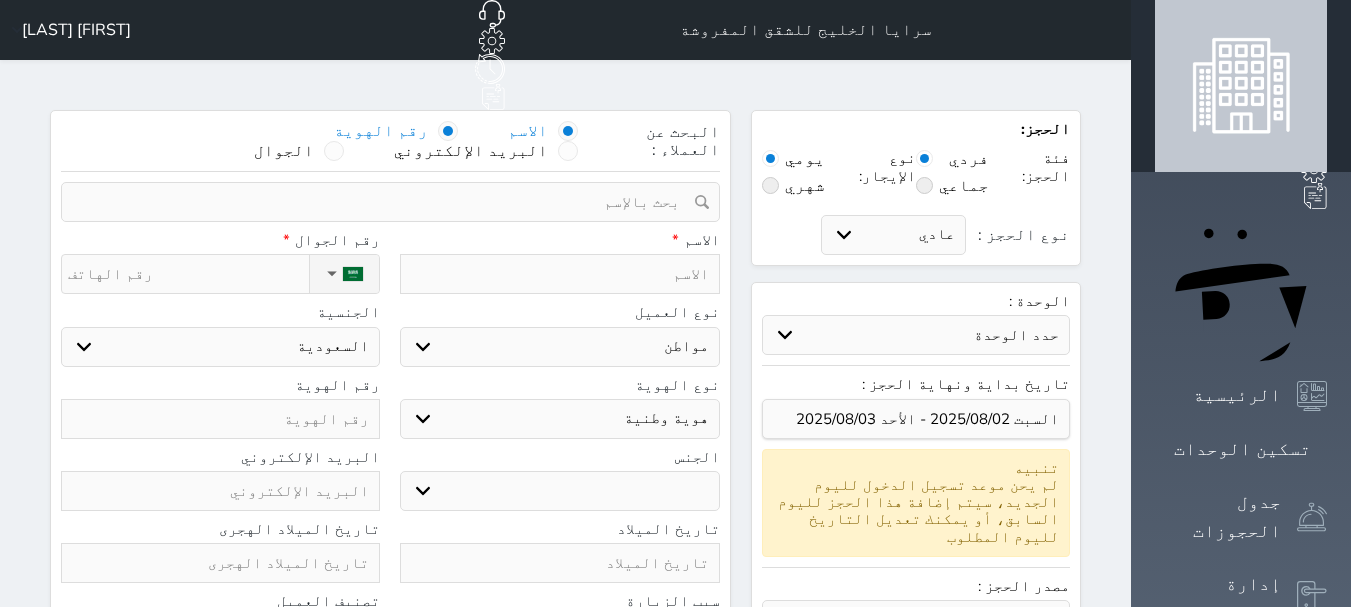 click at bounding box center (448, 131) 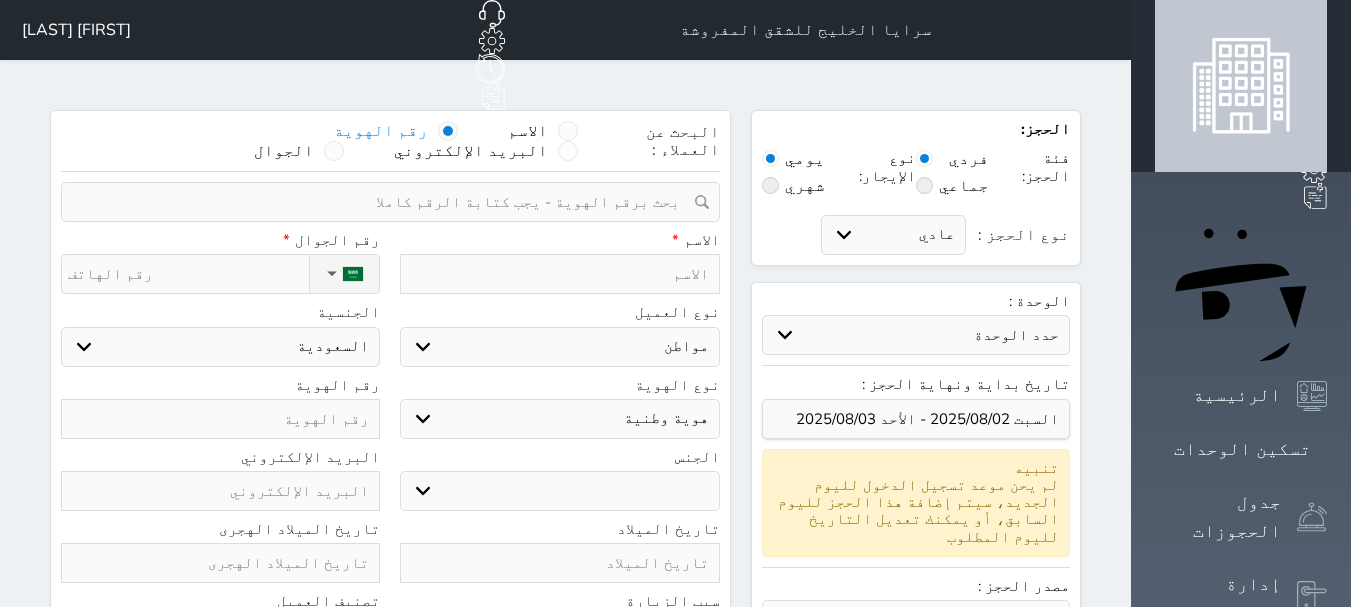click at bounding box center (383, 202) 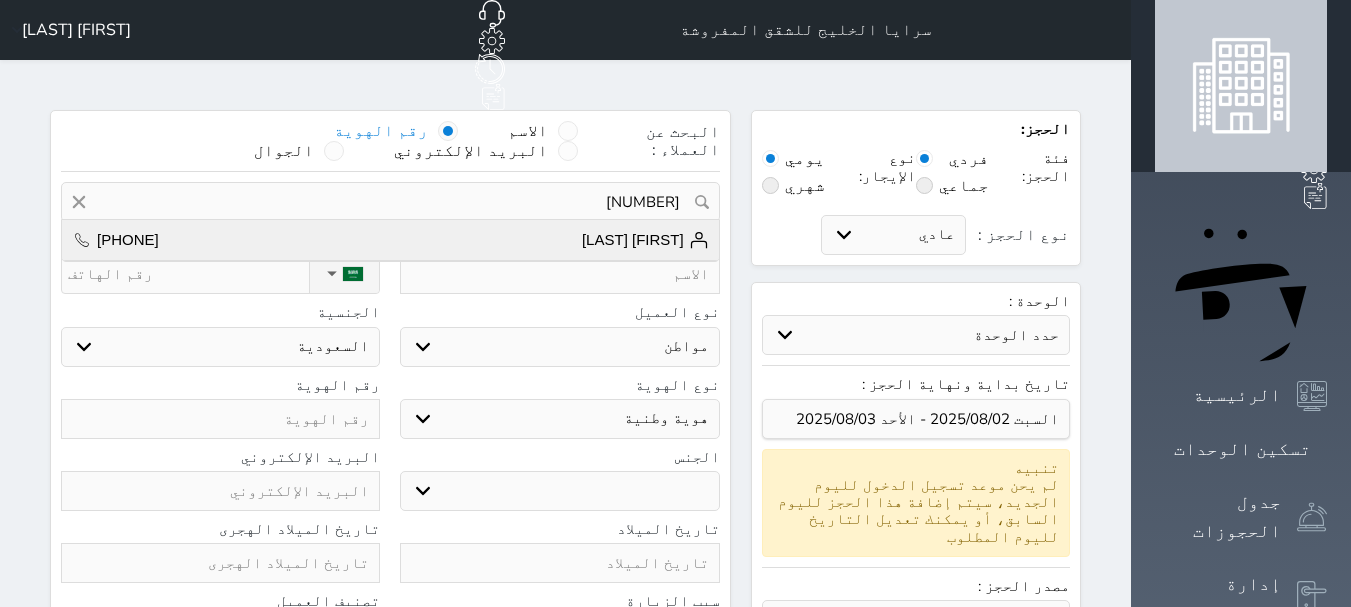 click on "[FIRST] [LAST]   [PHONE]" at bounding box center (390, 240) 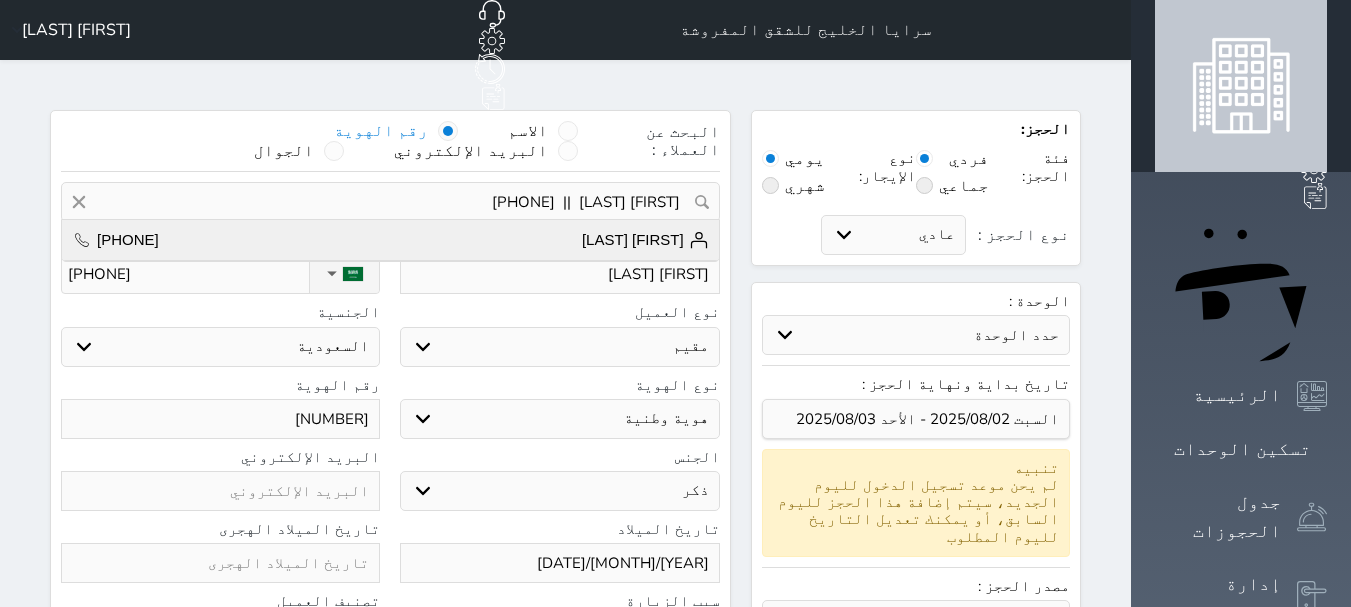 select on "321" 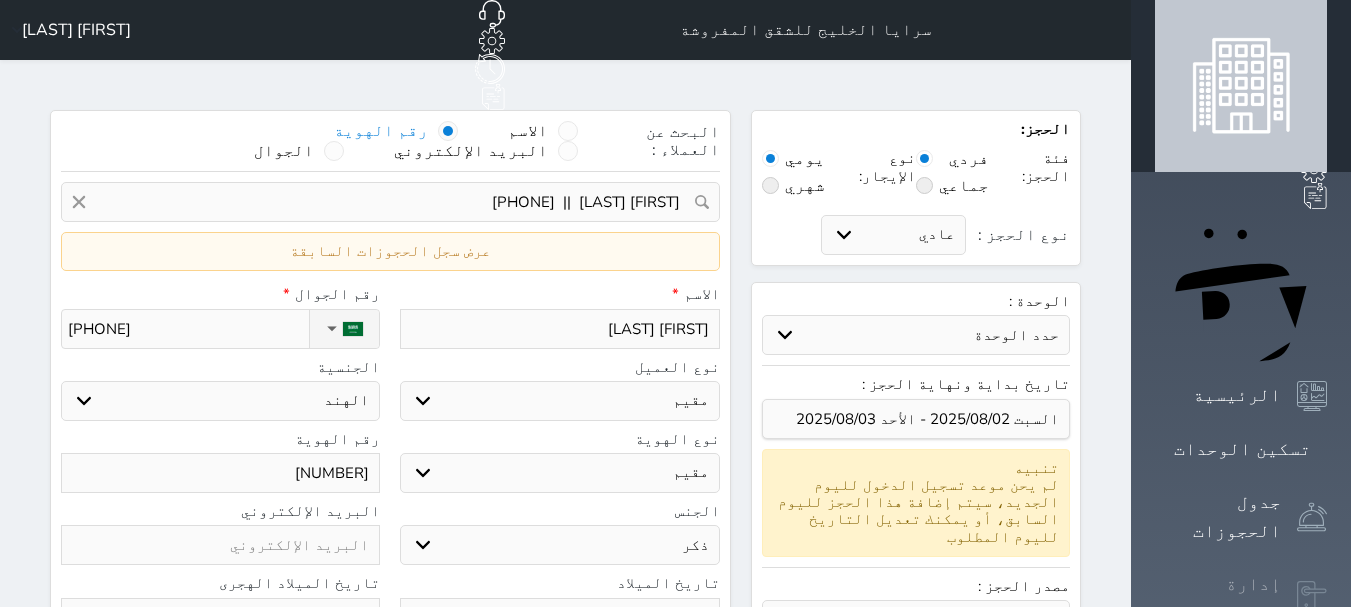 select 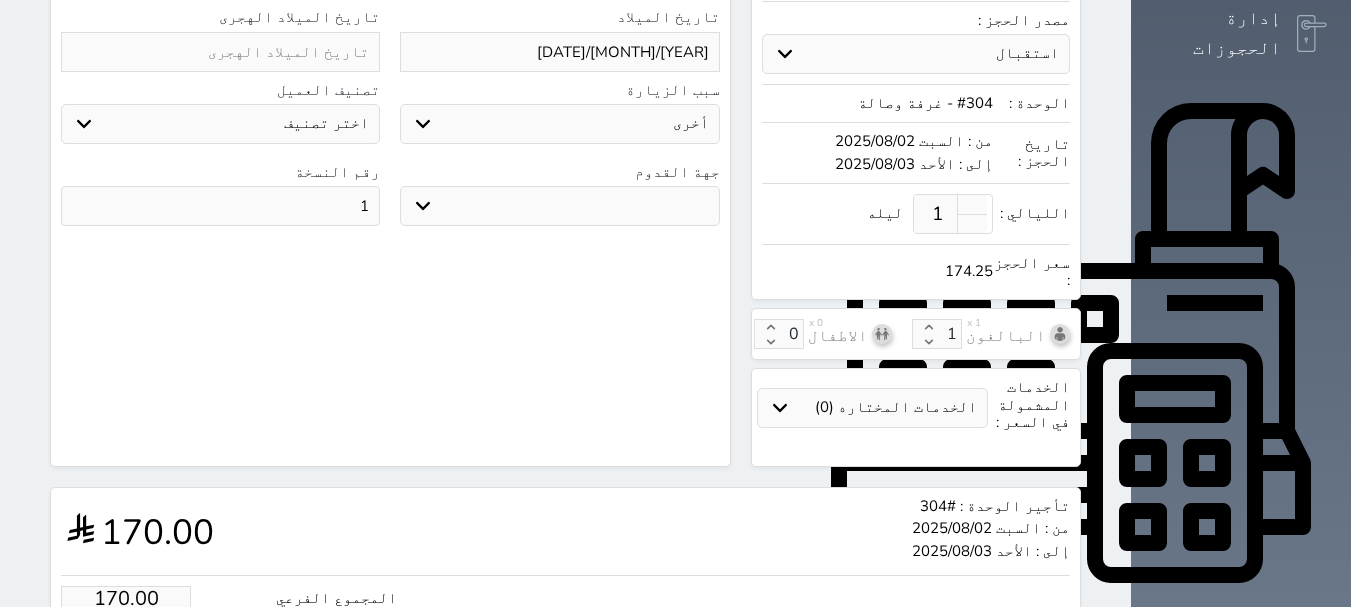 scroll, scrollTop: 702, scrollLeft: 0, axis: vertical 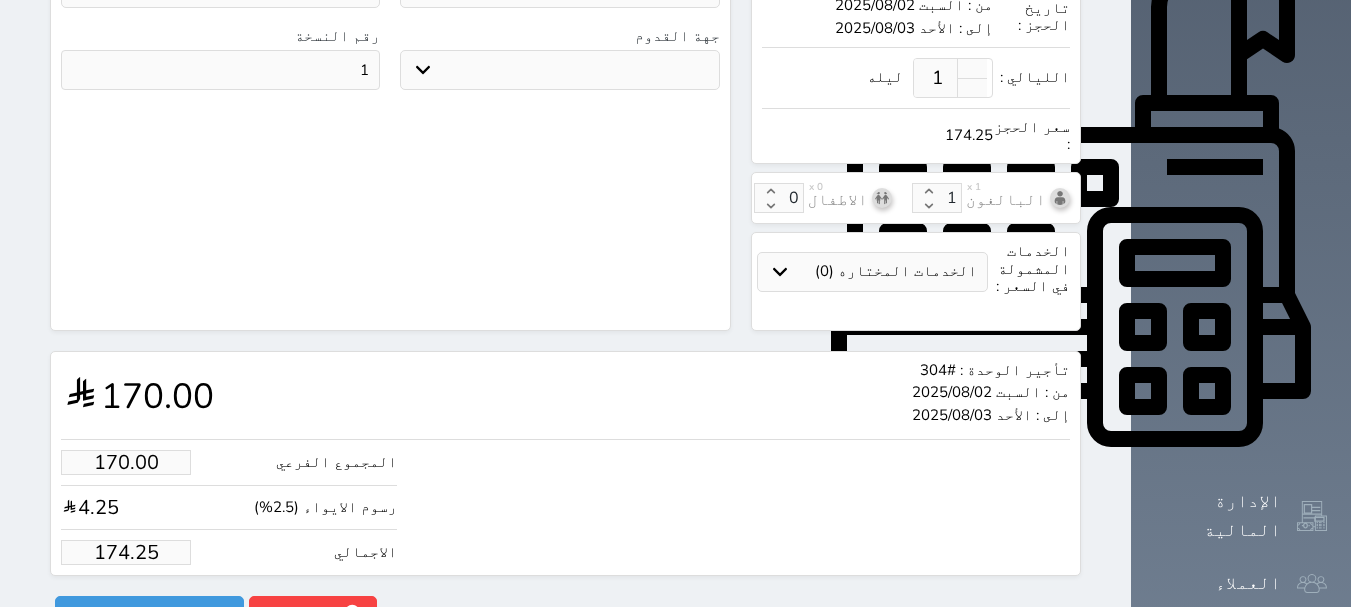 click on "174.25" at bounding box center (126, 552) 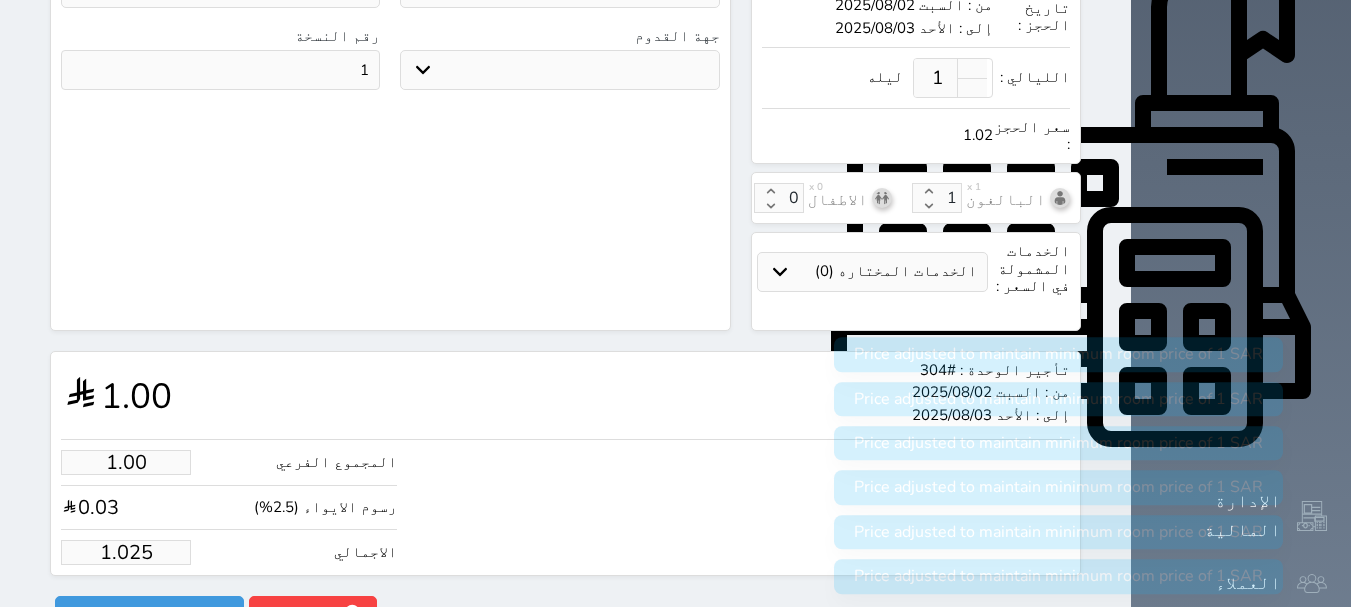 type on "1.02" 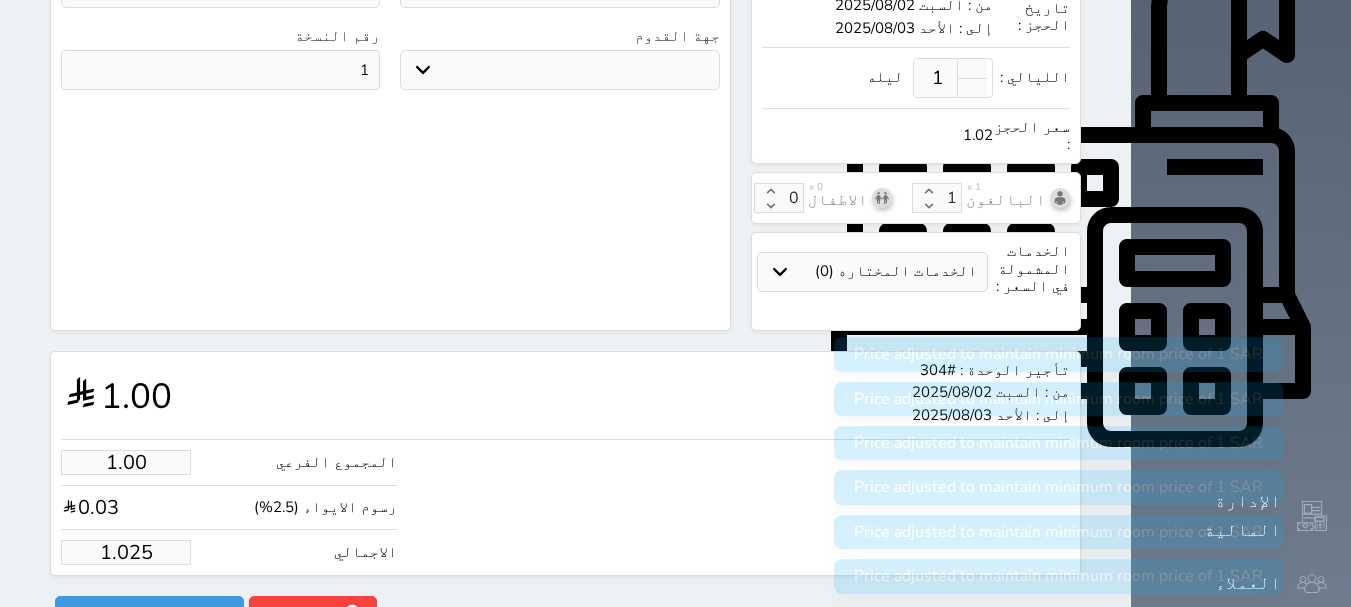select 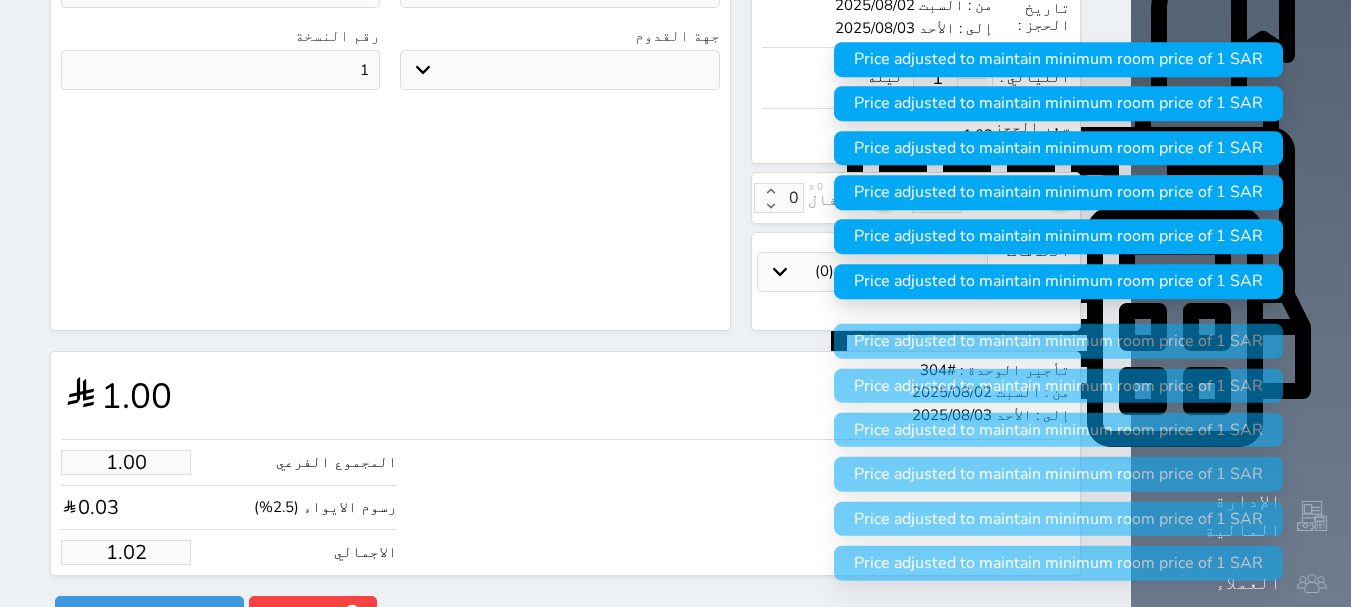 type on "1.0" 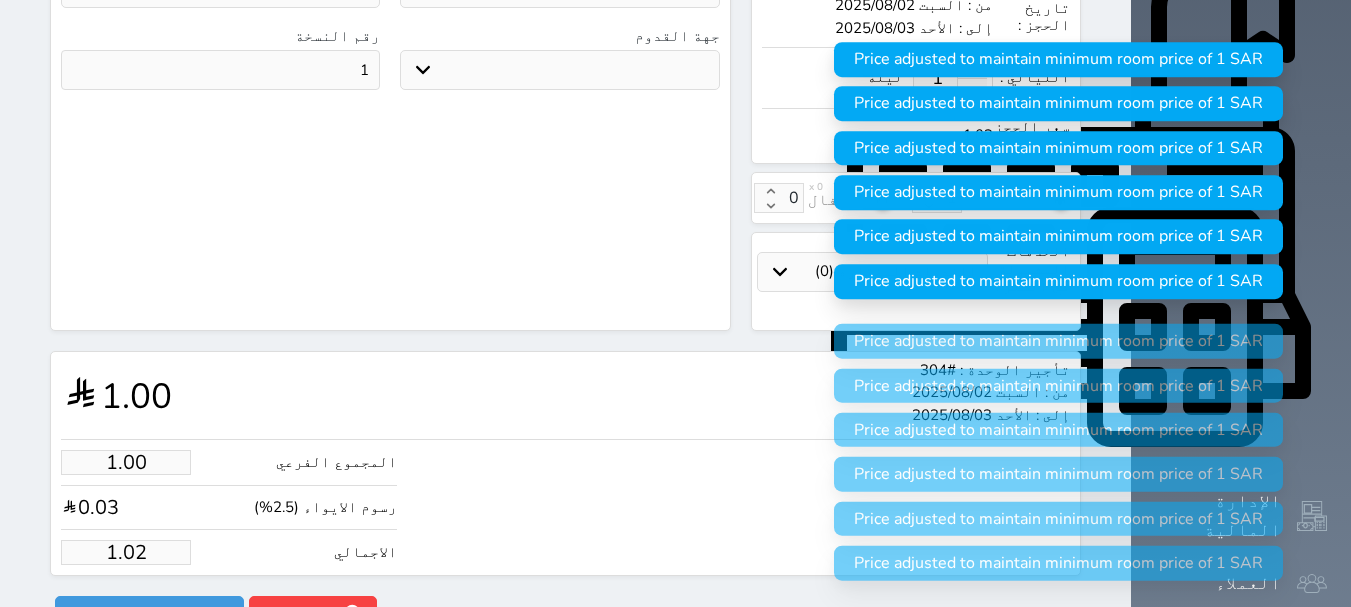 select 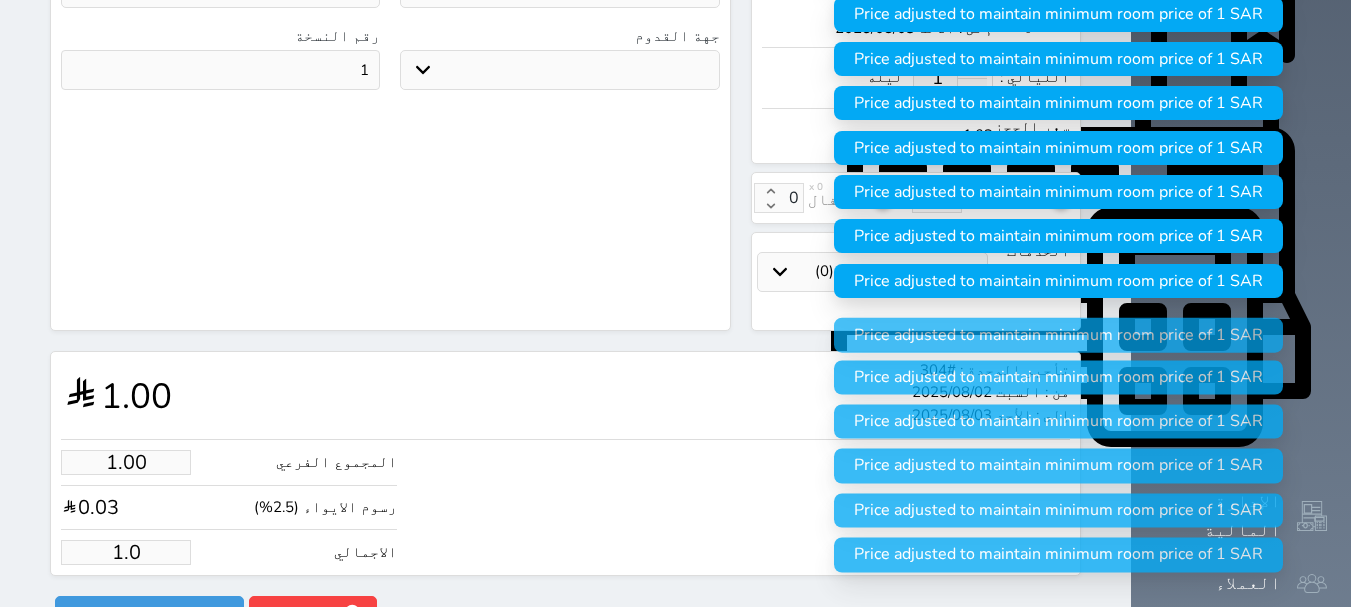 type on "1." 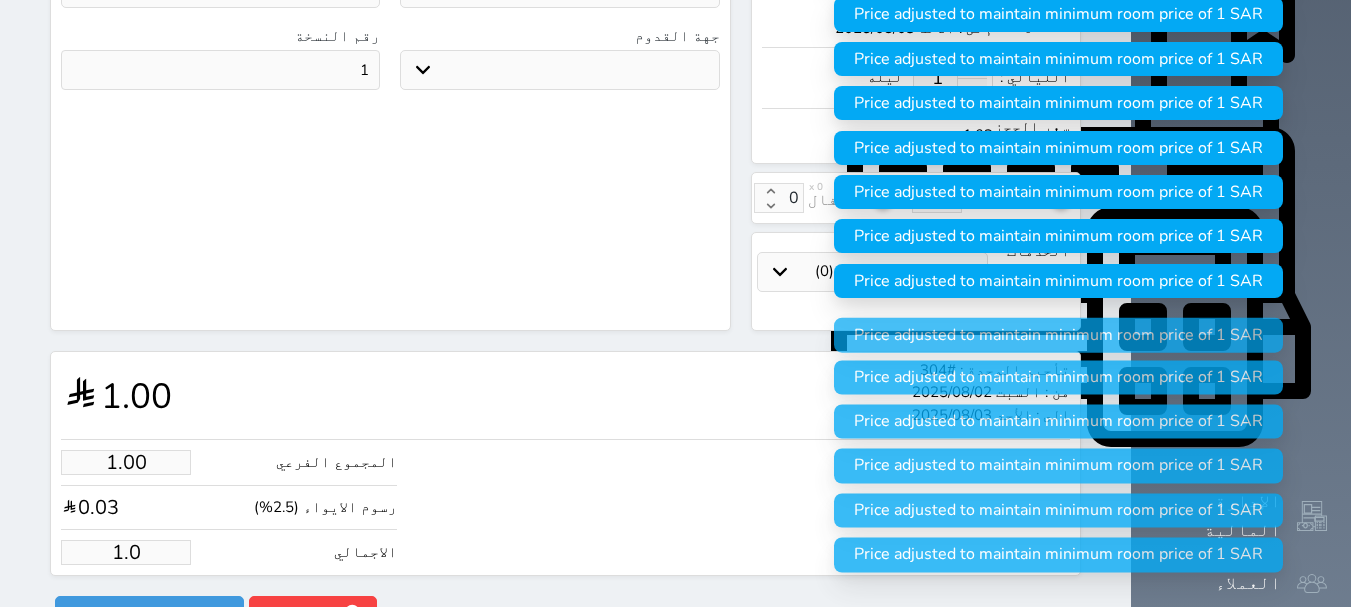 select 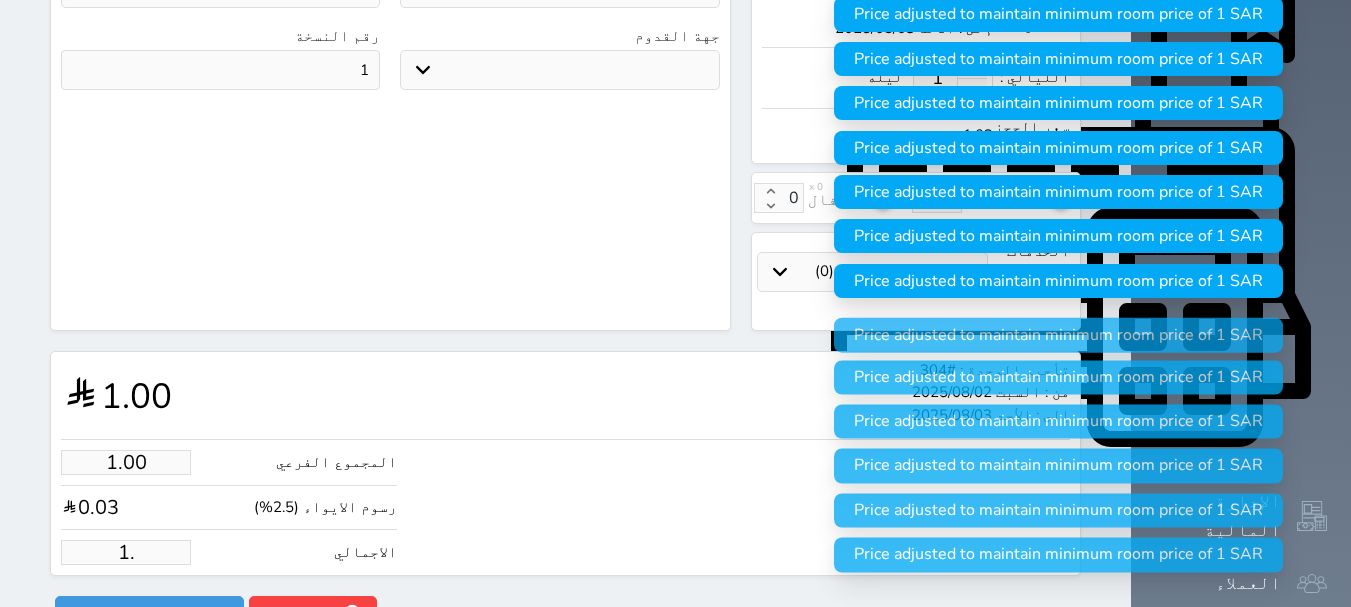 type on "1" 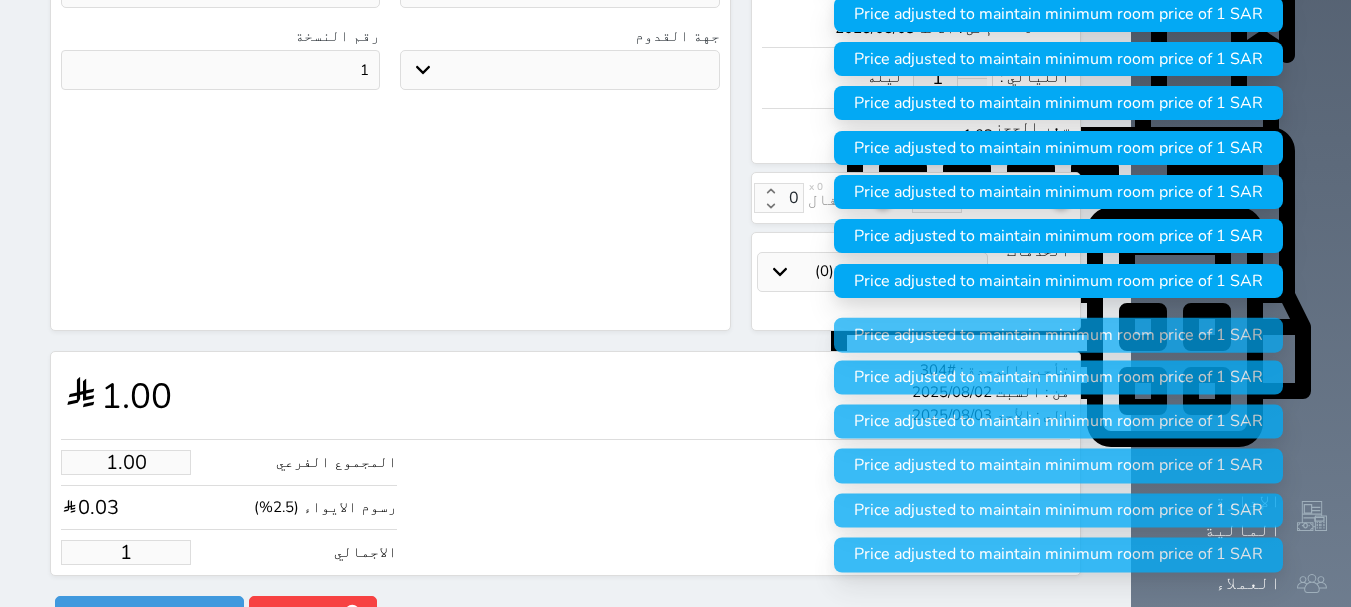select 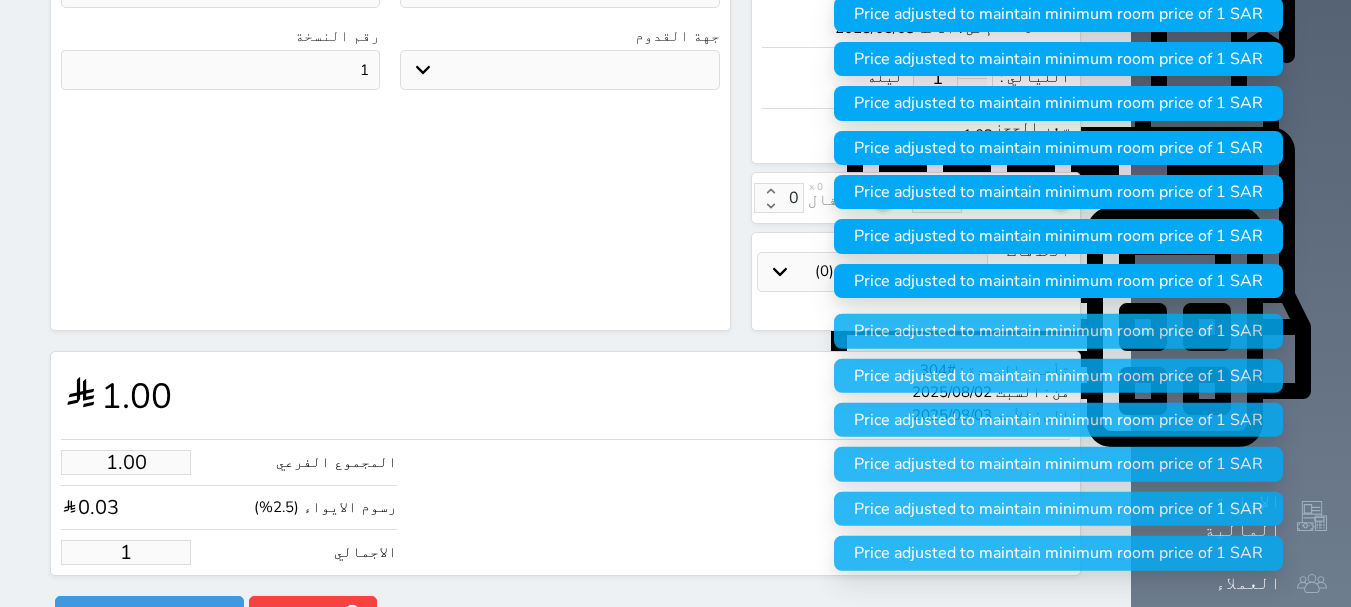 type 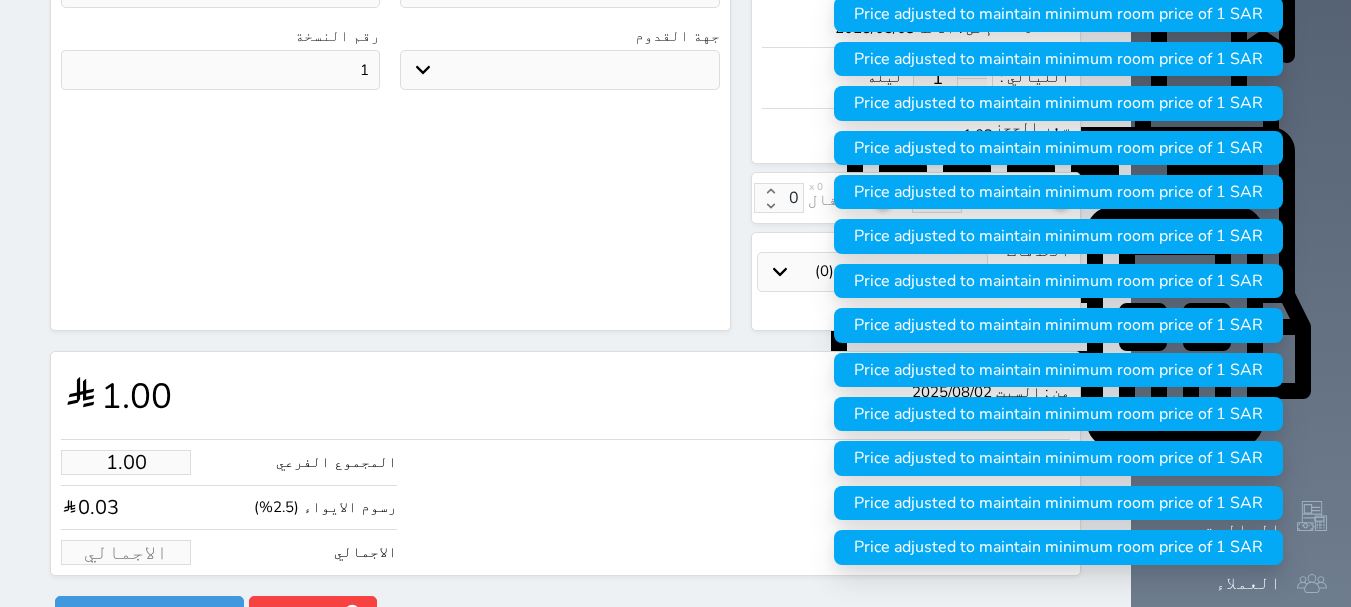 type on "1" 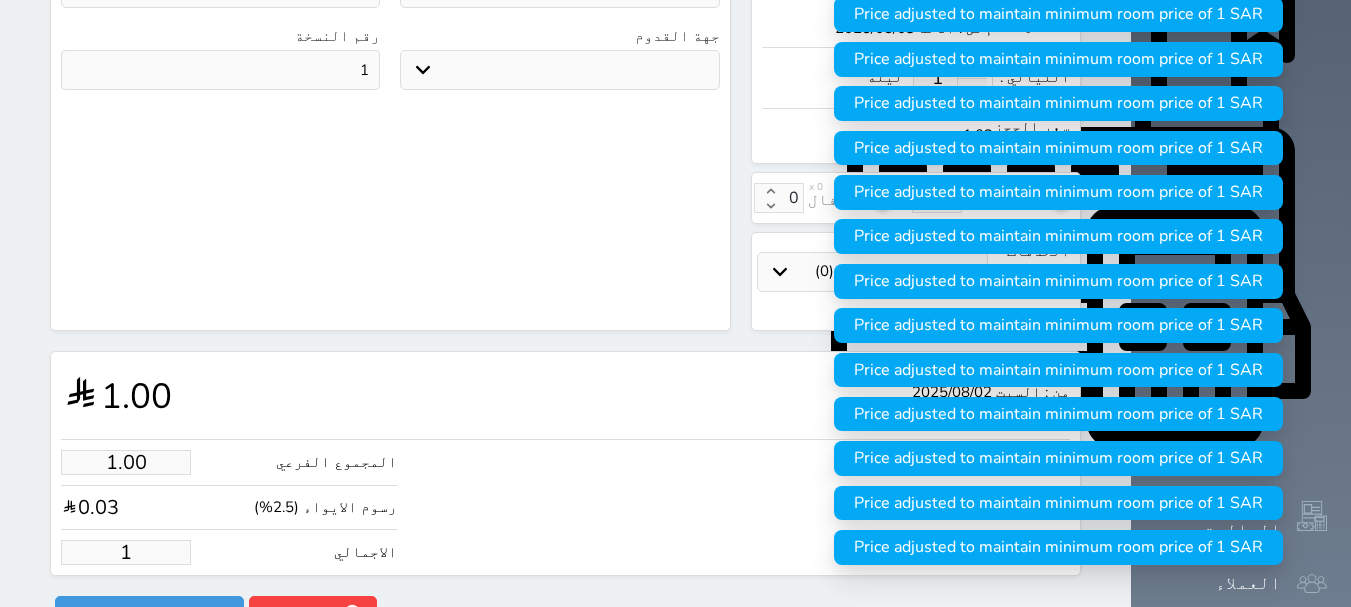 type on "15.61" 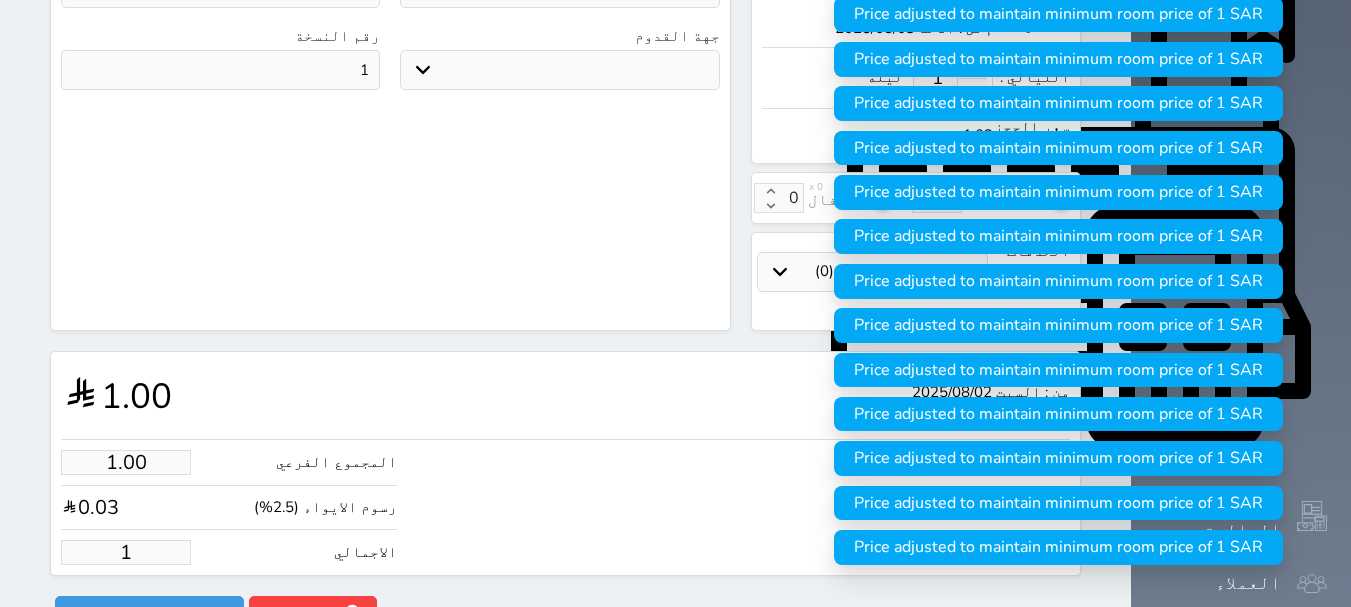 type on "16" 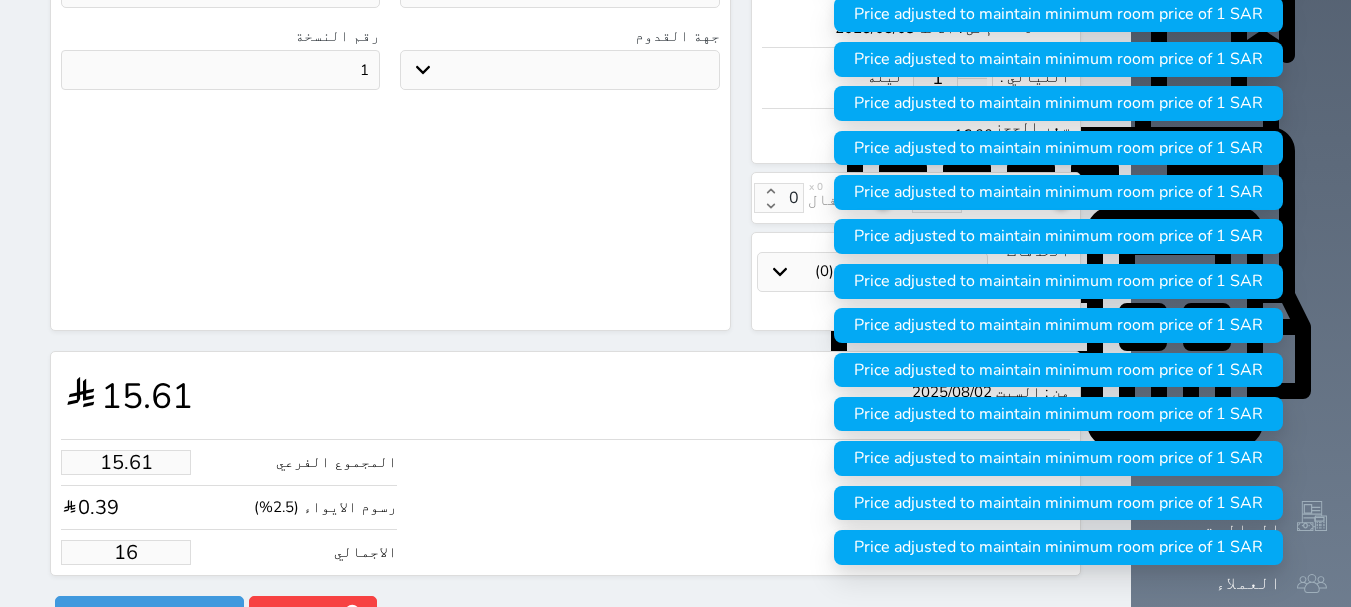 type on "156.10" 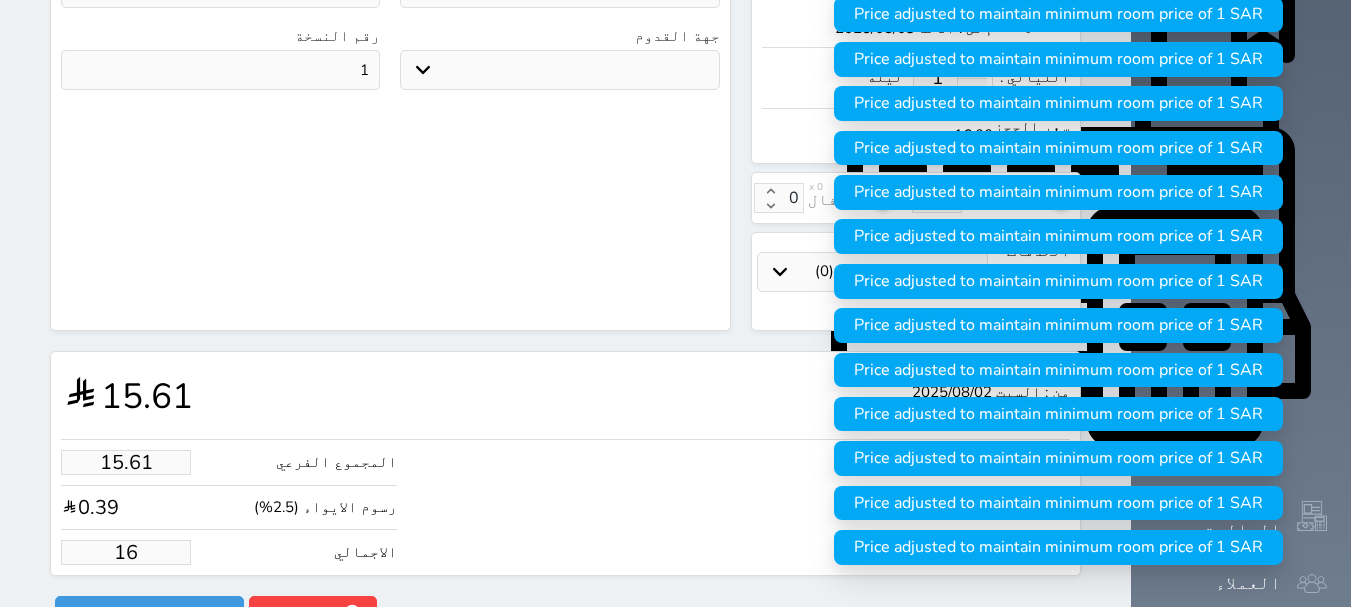 type on "160" 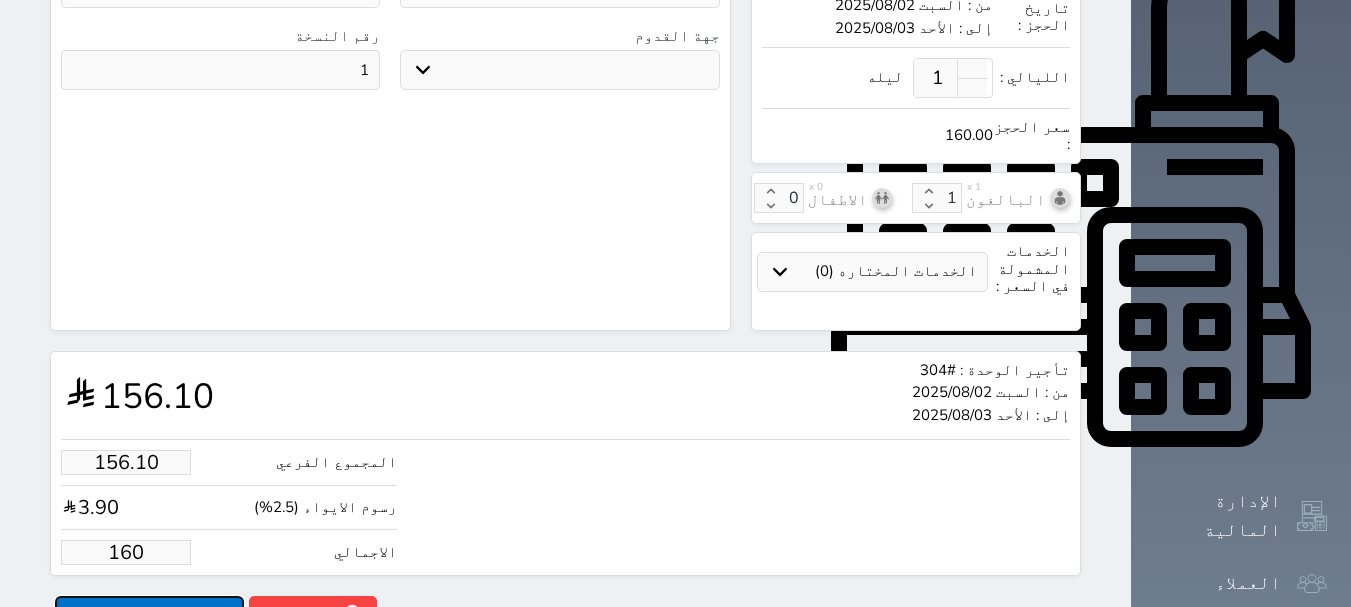 type on "160.00" 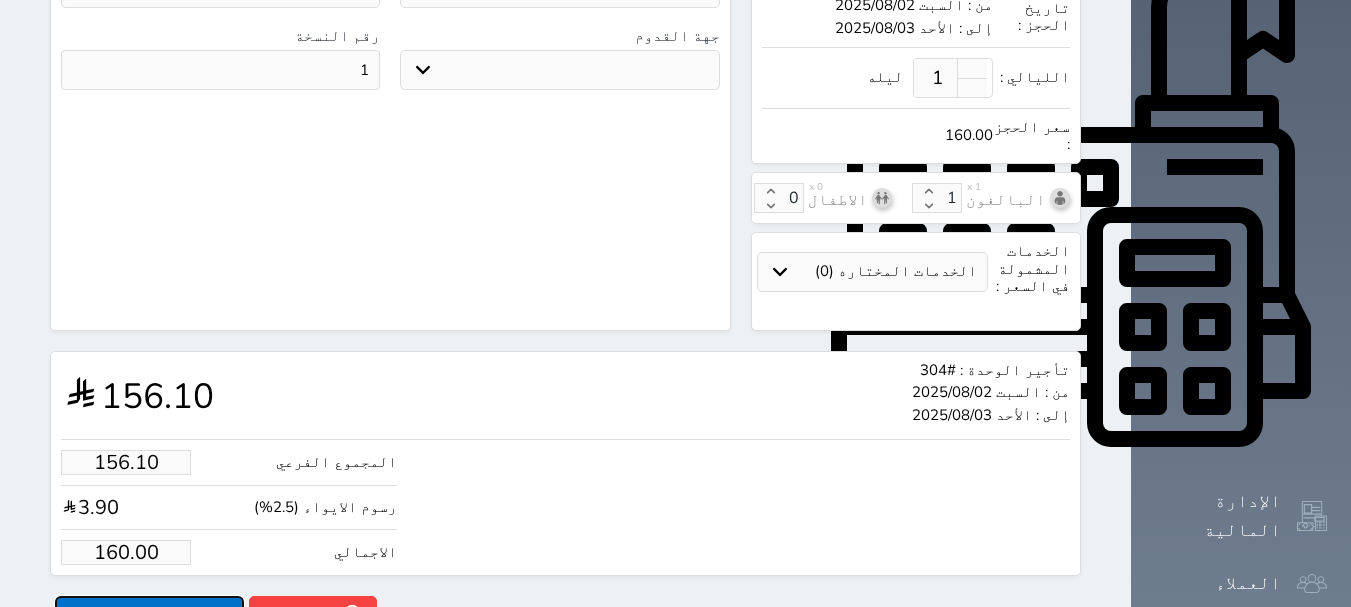click on "حجز" at bounding box center (149, 613) 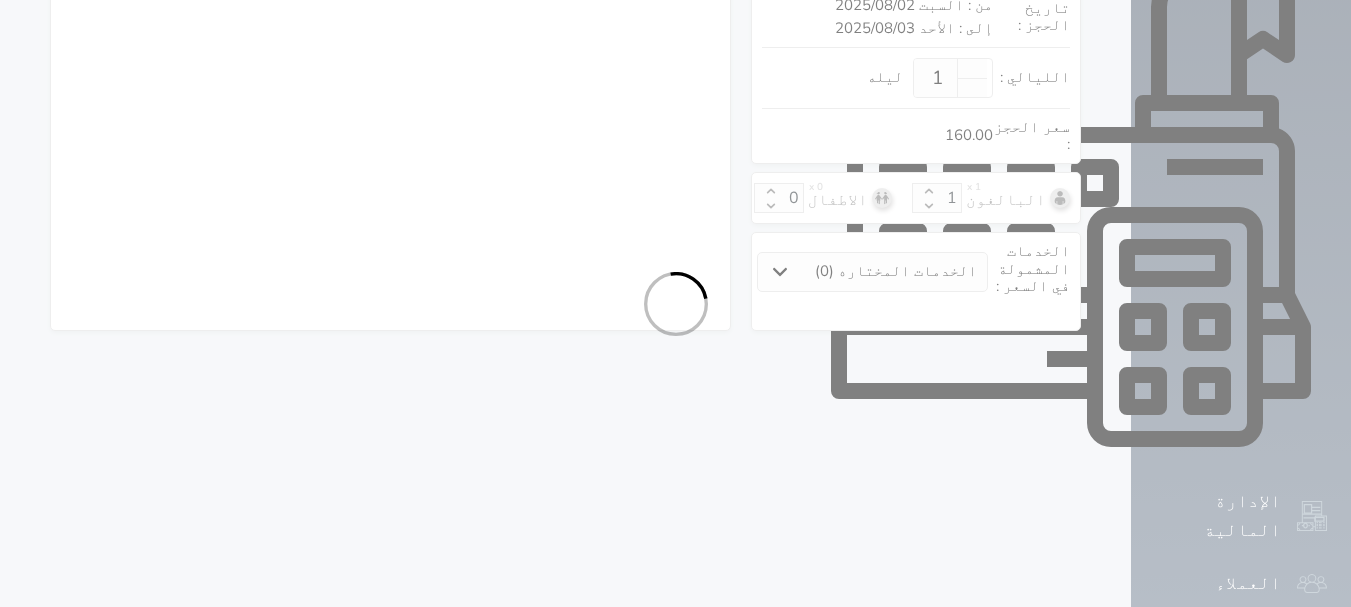 select on "4" 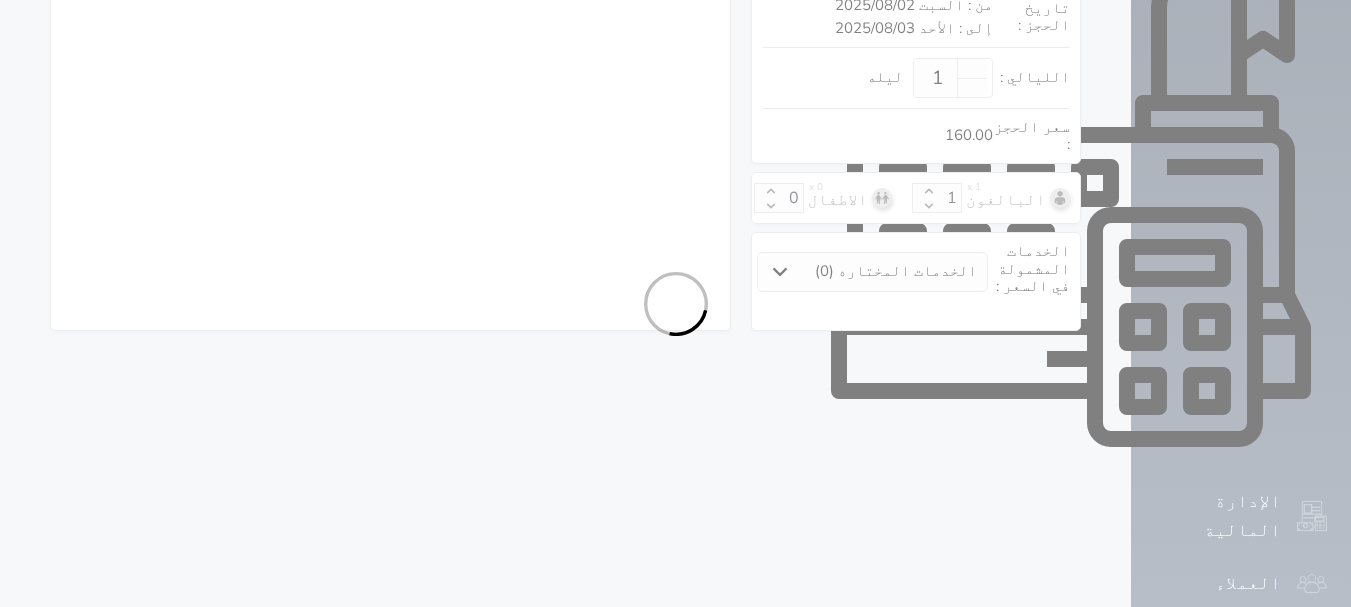select on "321" 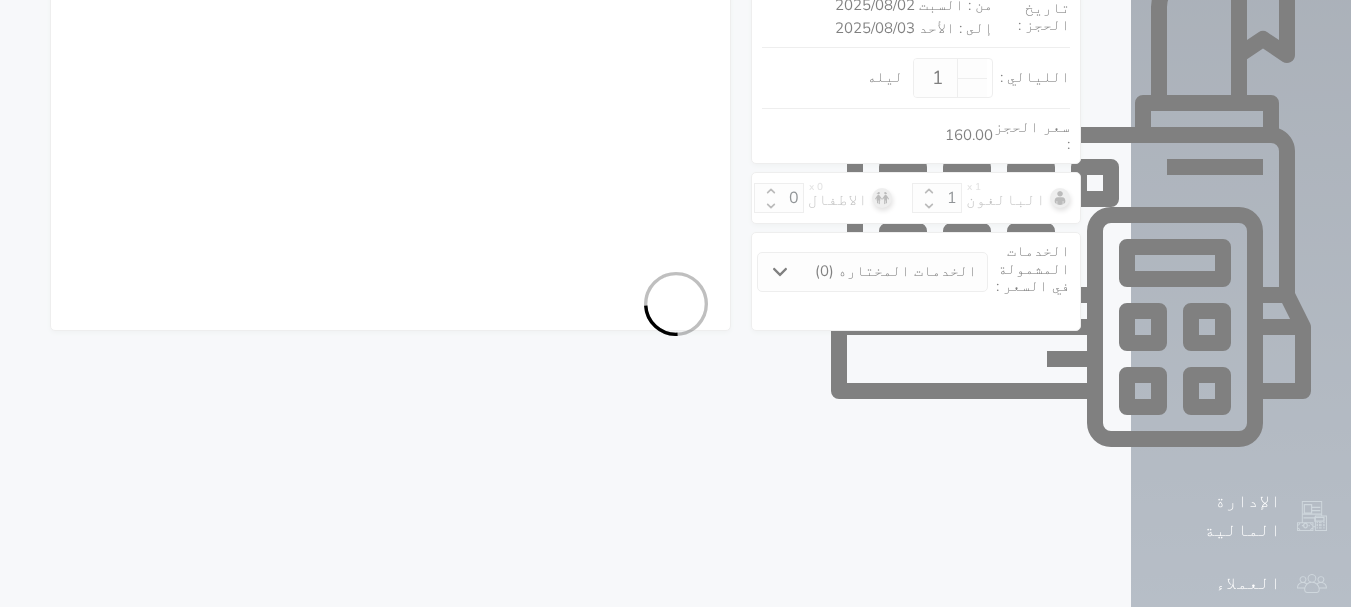 select on "4" 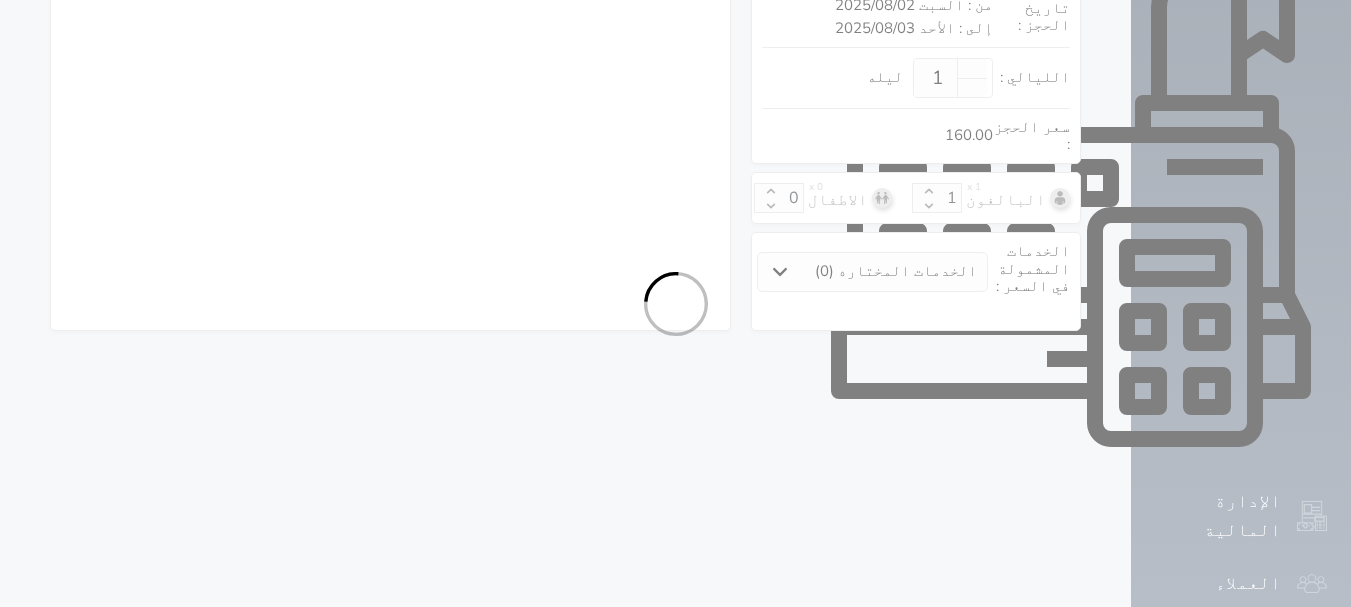 select on "7" 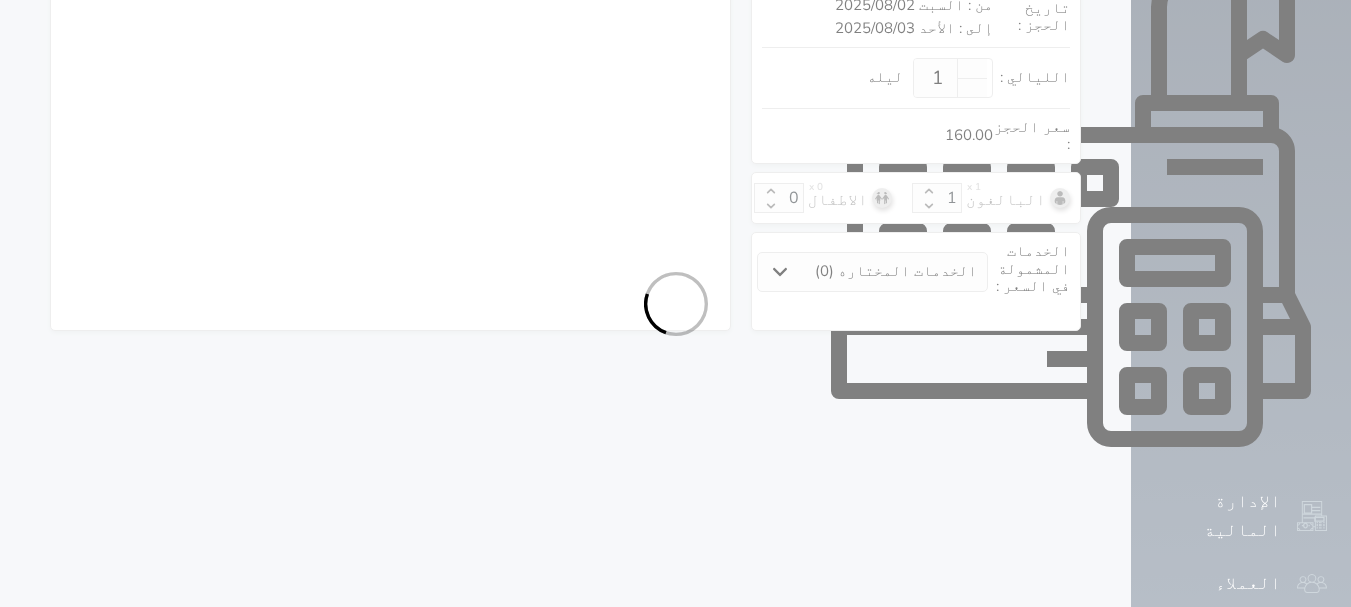 select 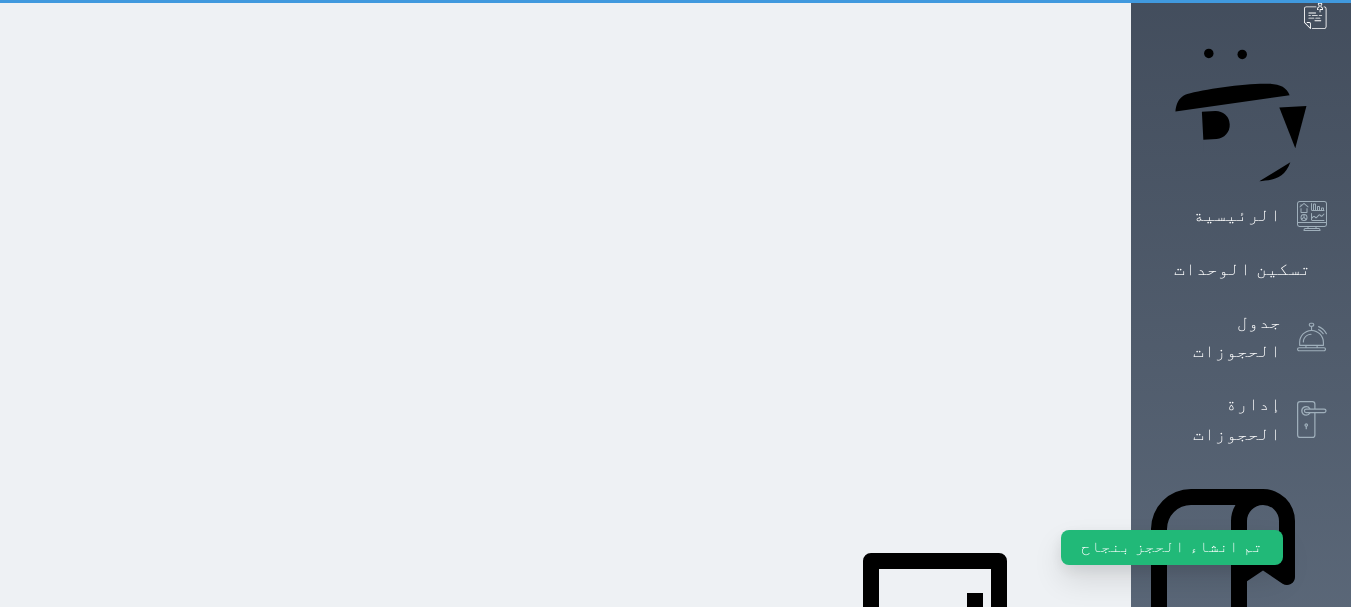 scroll, scrollTop: 0, scrollLeft: 0, axis: both 